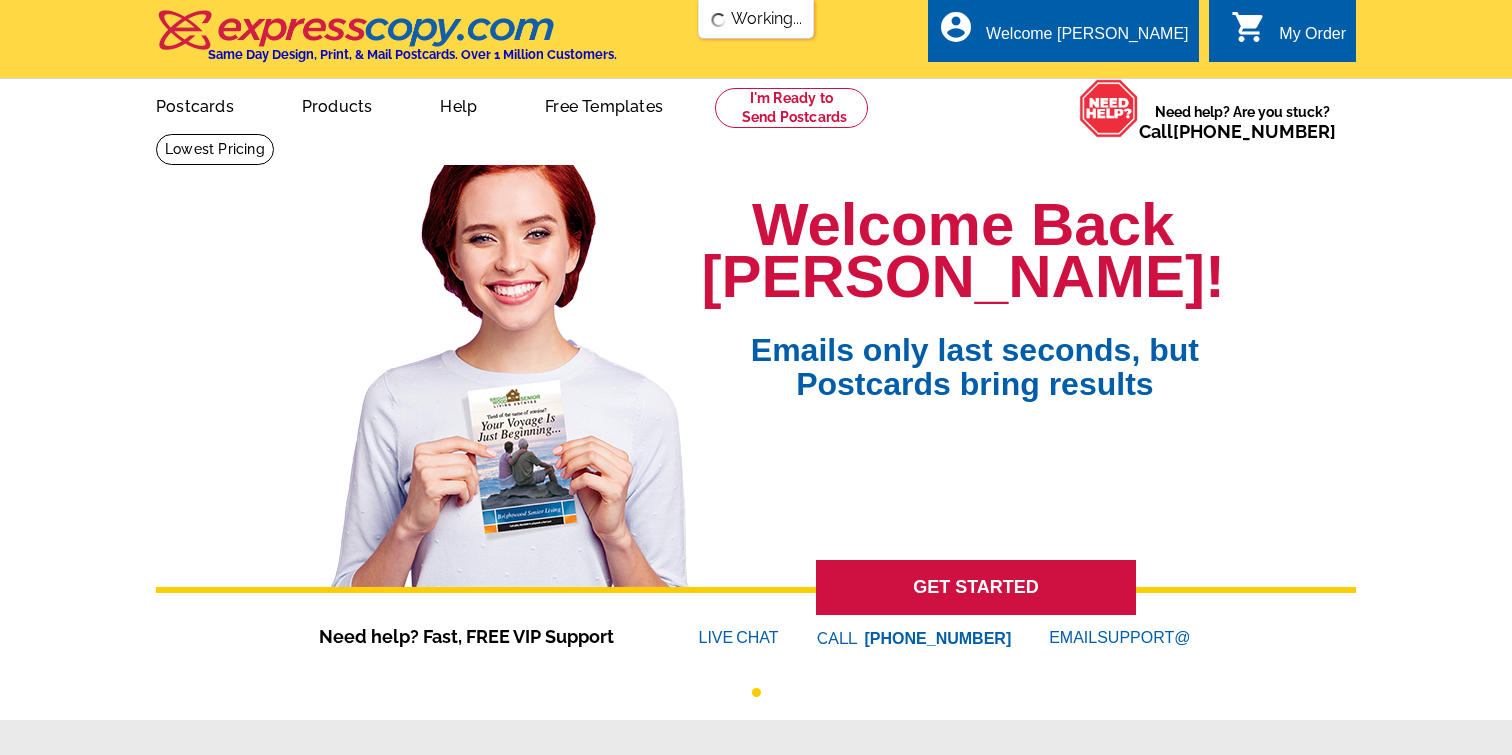 scroll, scrollTop: 0, scrollLeft: 0, axis: both 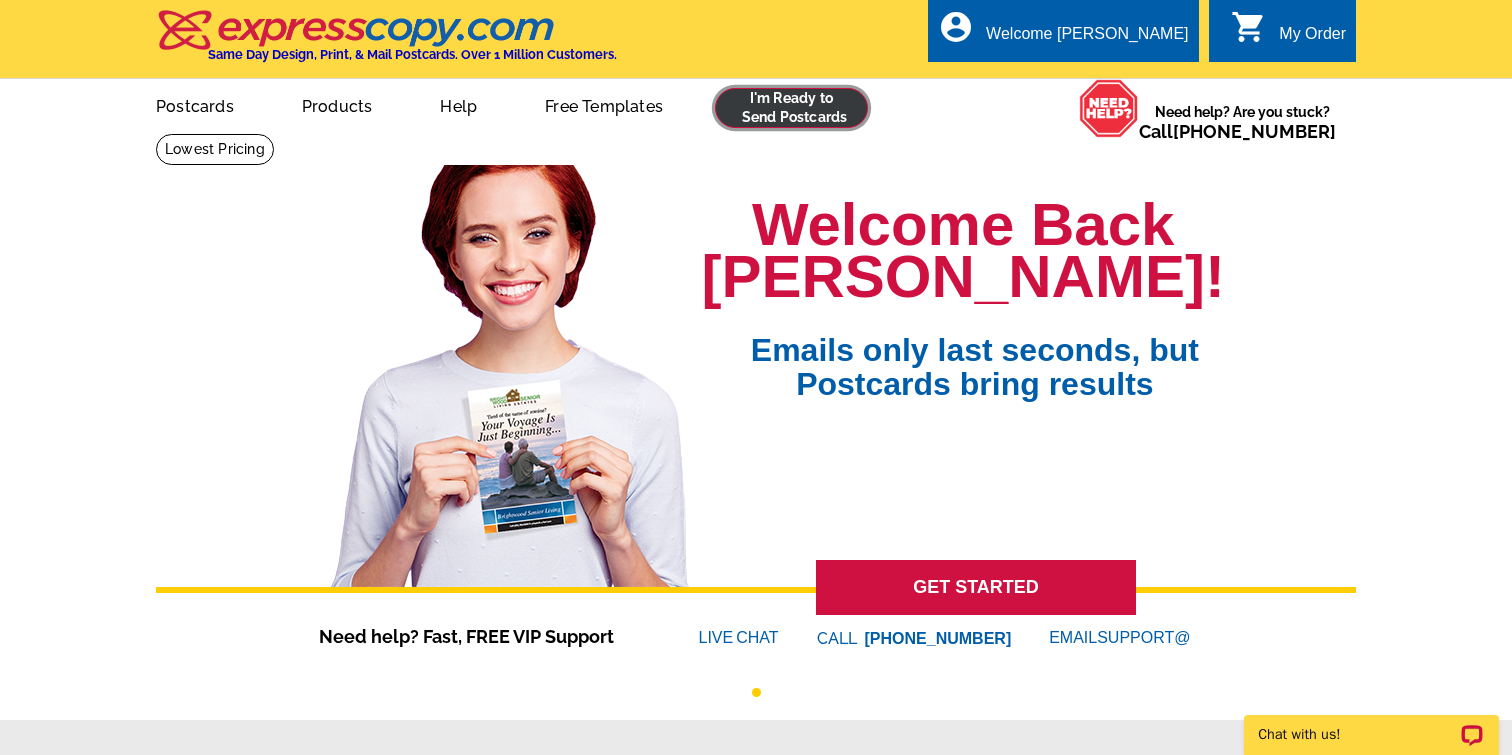click at bounding box center [791, 108] 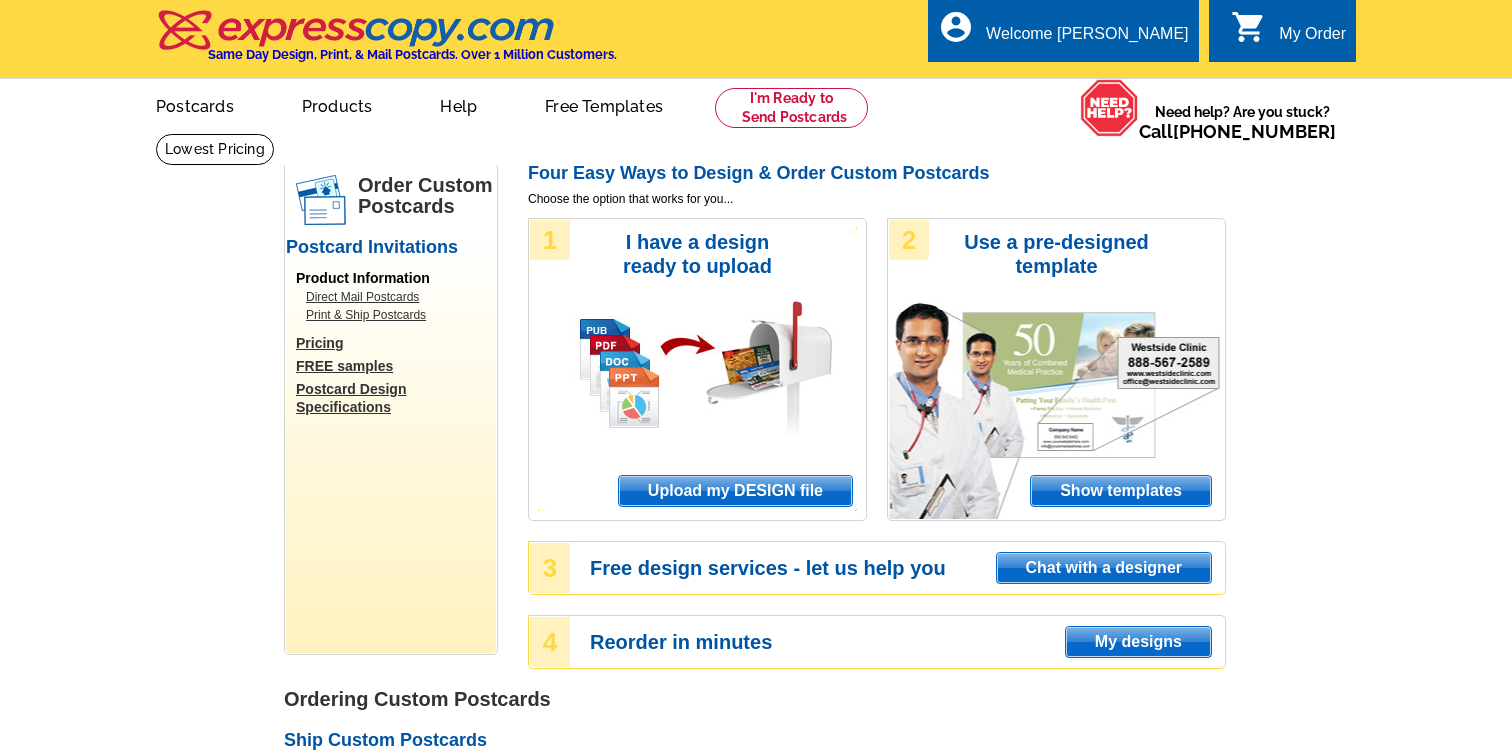 scroll, scrollTop: 0, scrollLeft: 0, axis: both 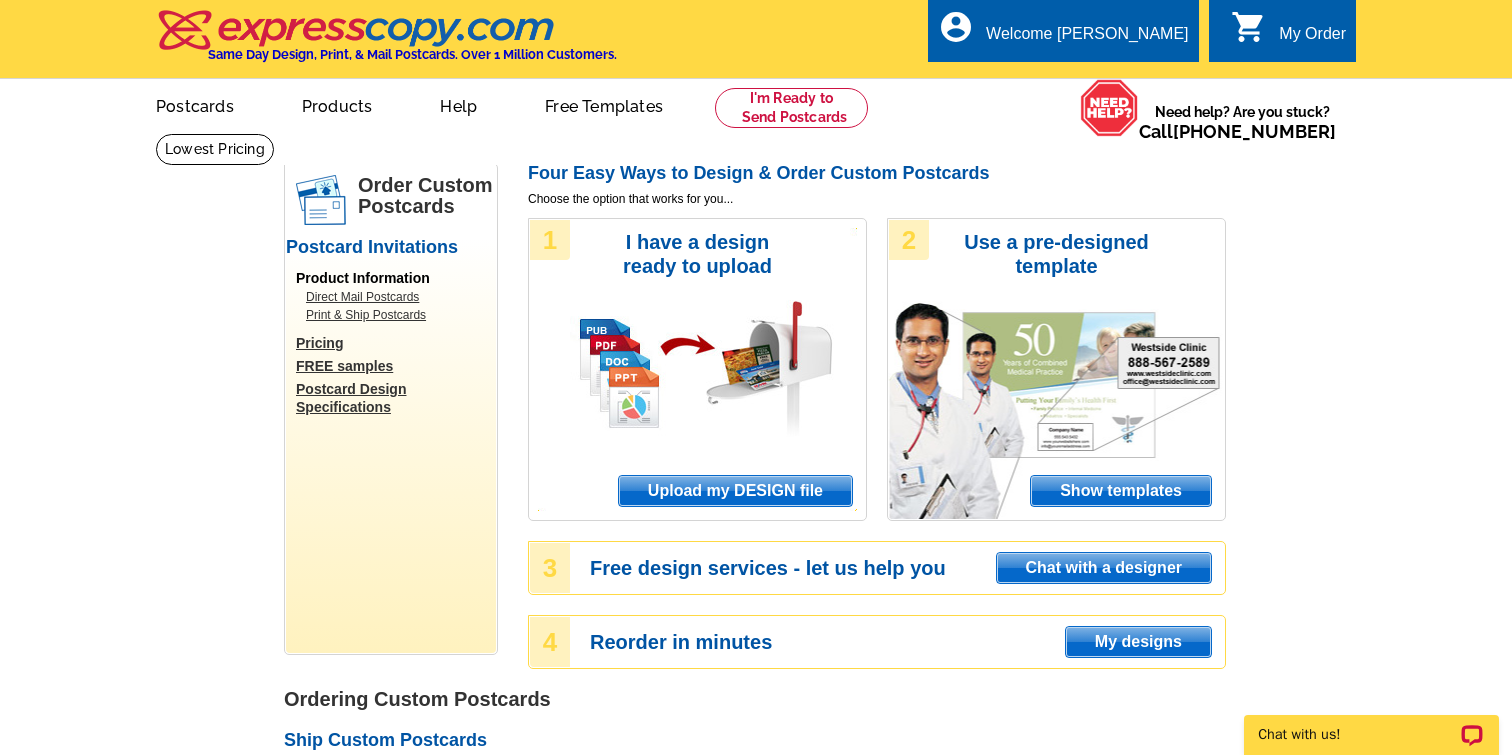click on "Upload my DESIGN file" at bounding box center (735, 491) 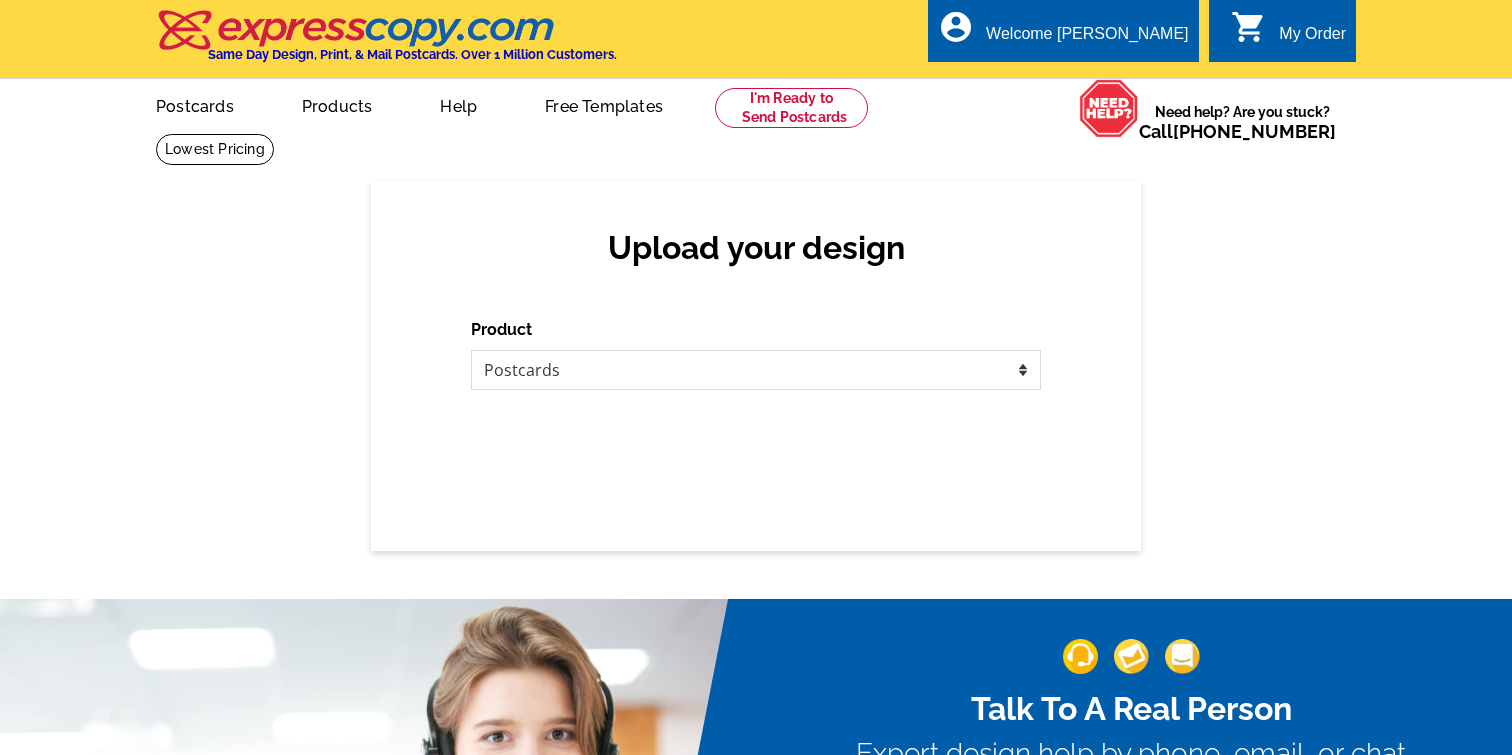 scroll, scrollTop: 0, scrollLeft: 0, axis: both 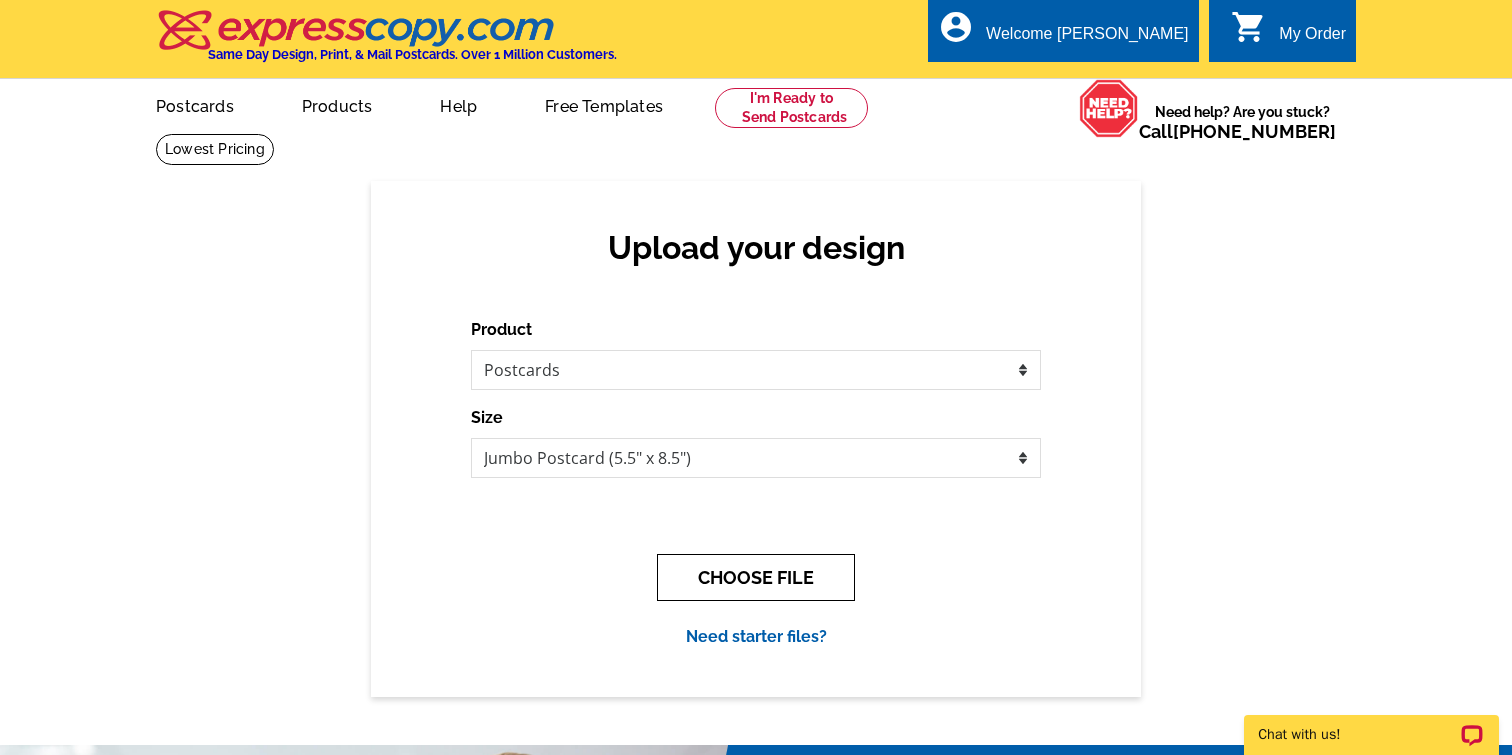 click on "CHOOSE FILE" at bounding box center (756, 577) 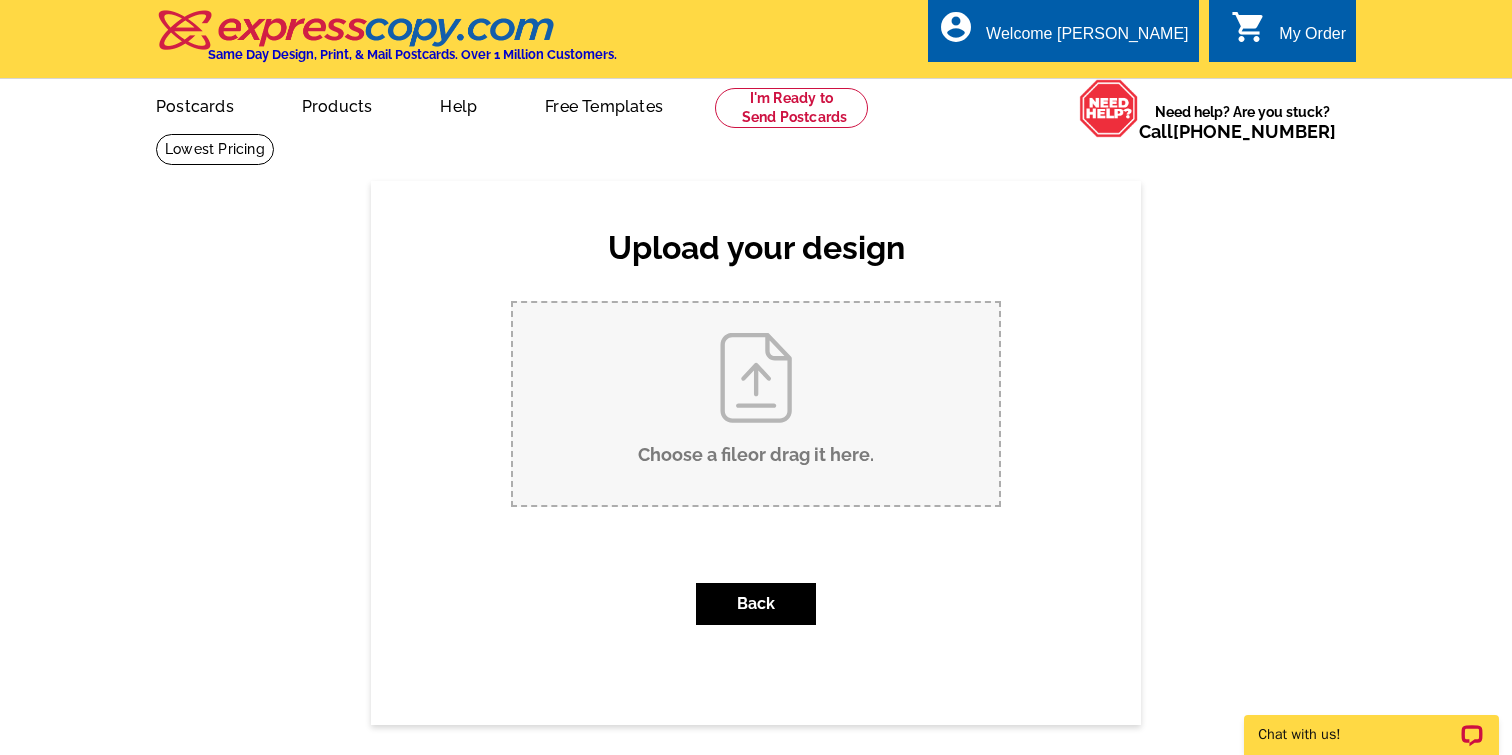 click on "Choose a file  or drag it here ." at bounding box center [756, 404] 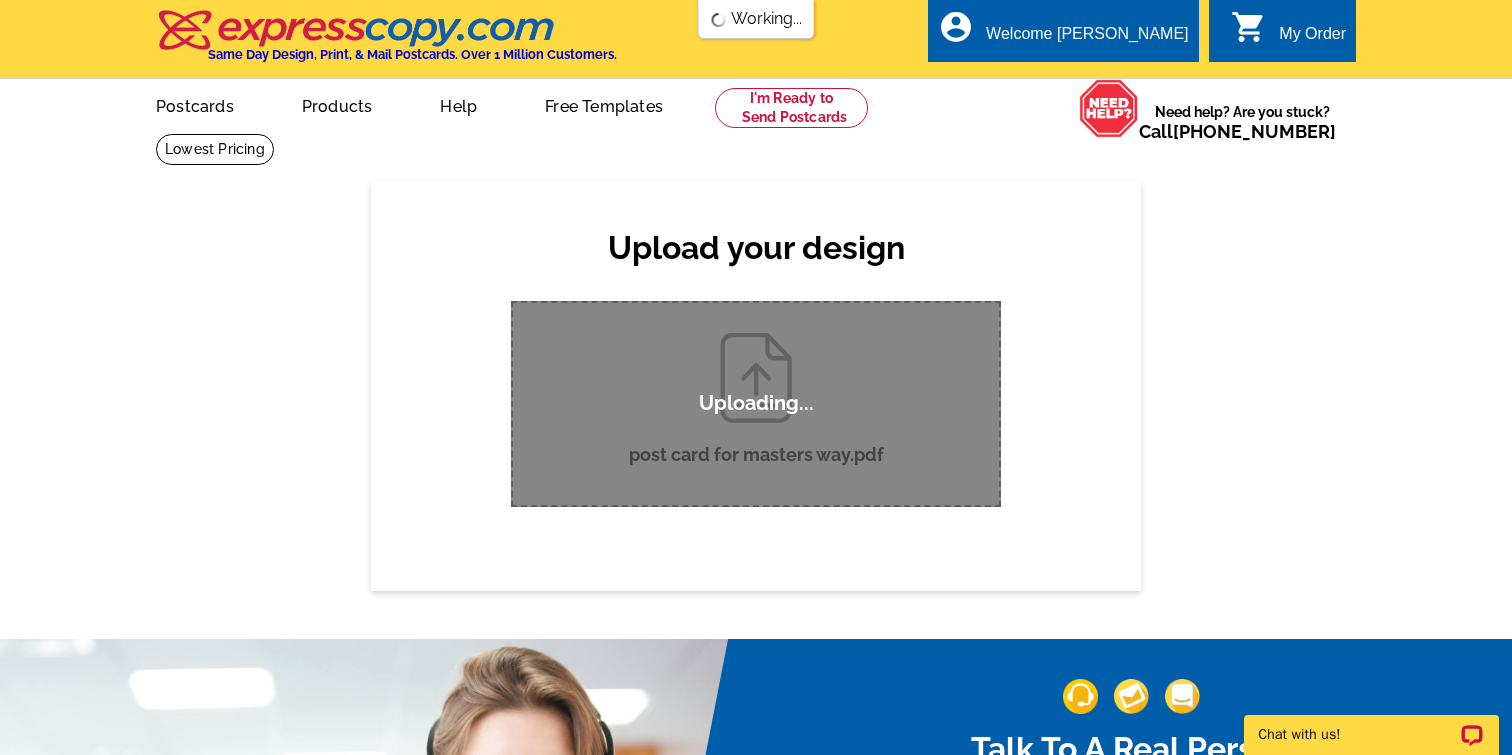 scroll, scrollTop: 0, scrollLeft: 0, axis: both 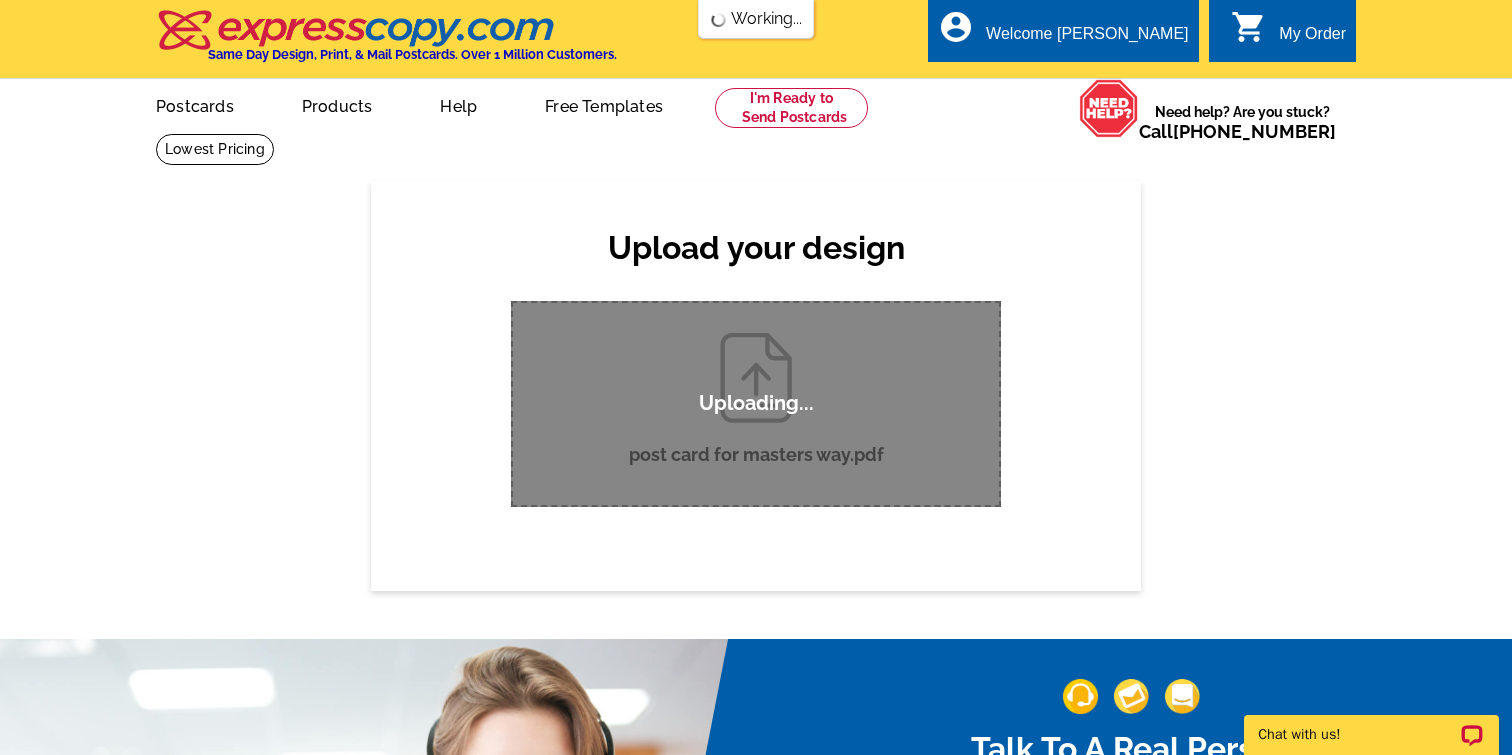 type 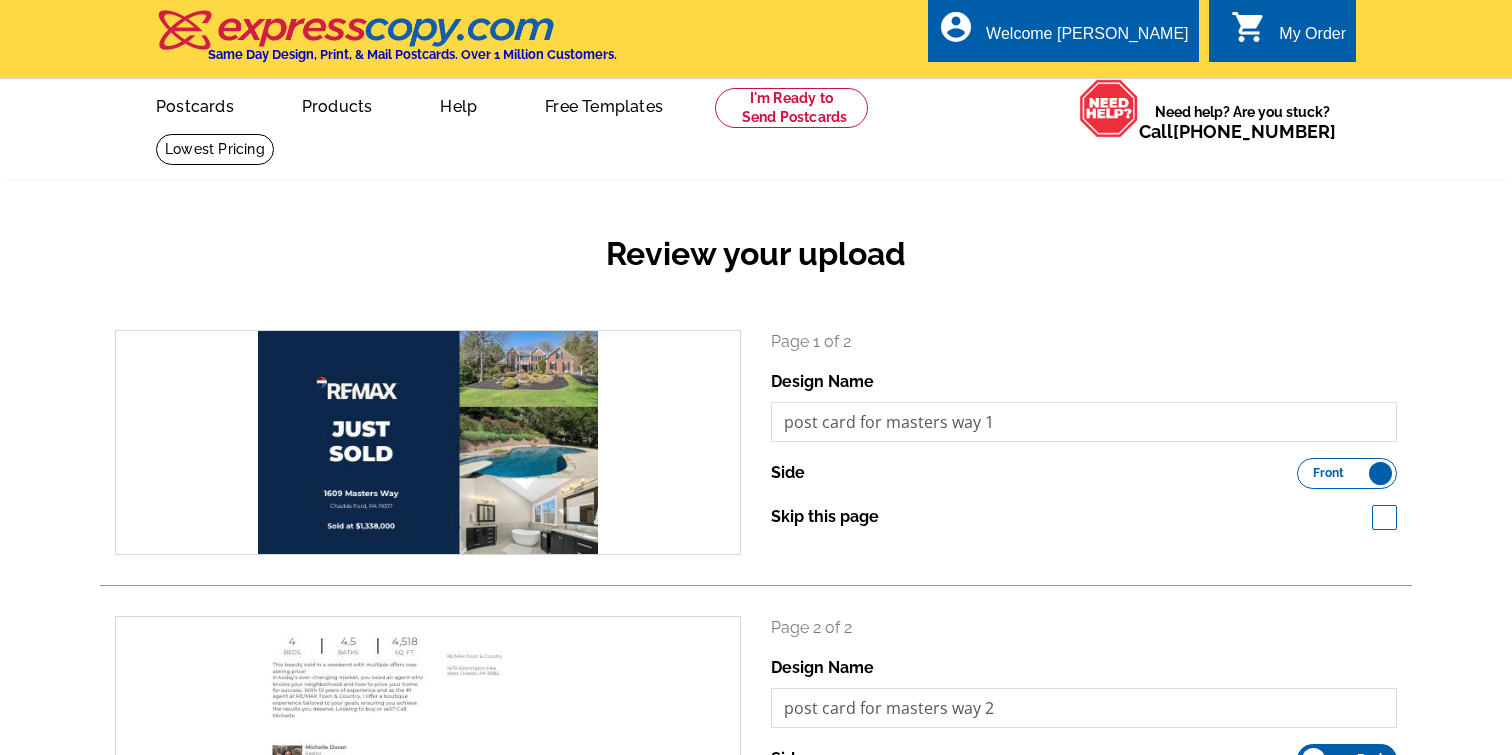 scroll, scrollTop: 0, scrollLeft: 0, axis: both 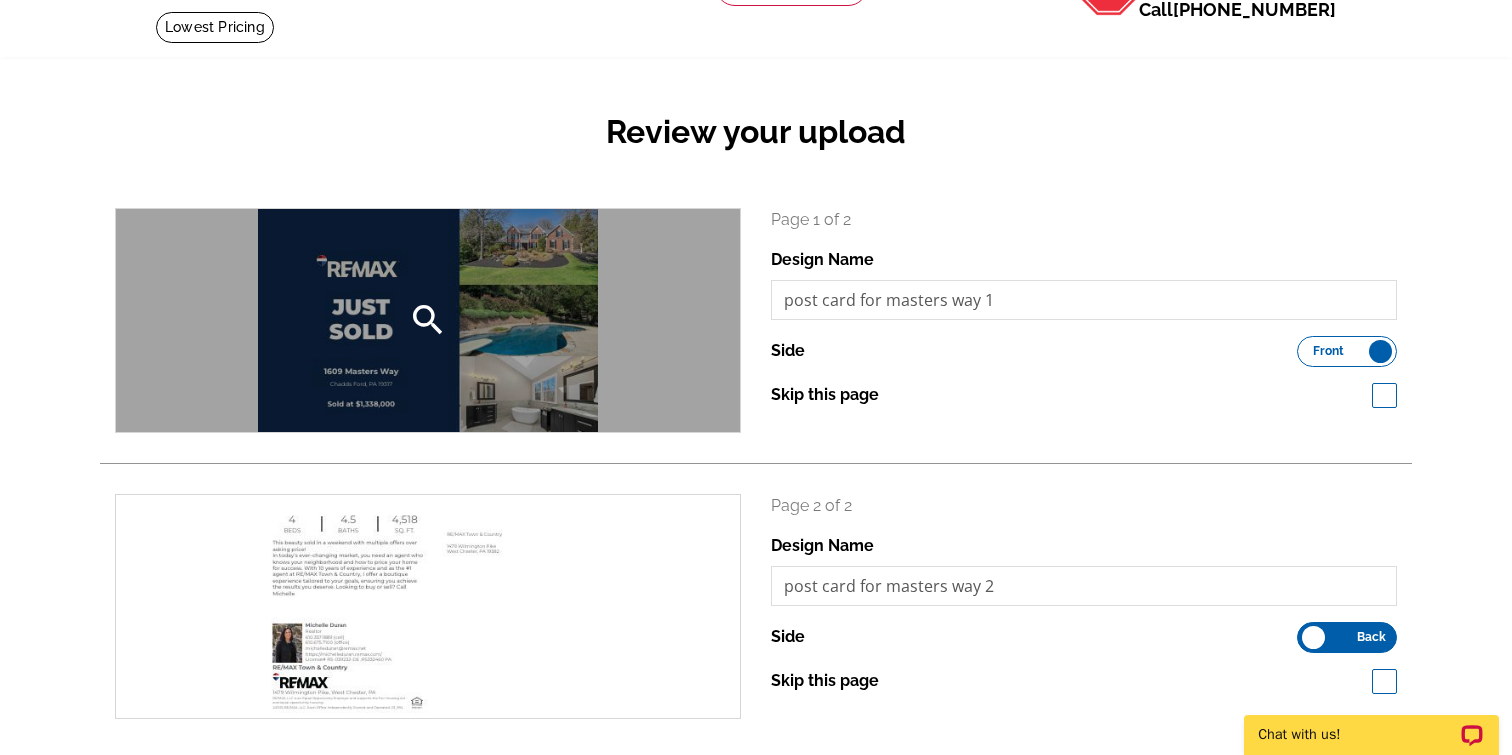 click on "search" at bounding box center (428, 320) 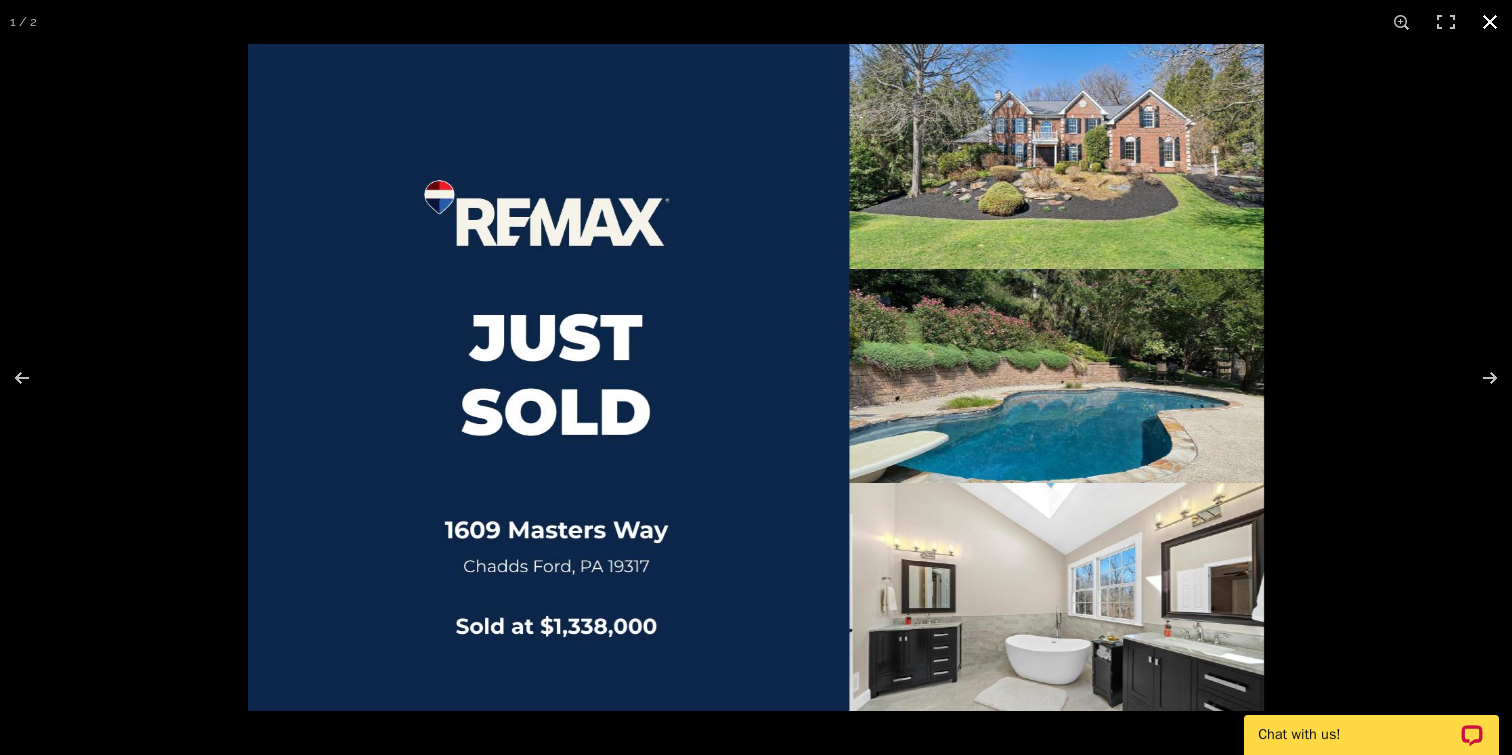 click at bounding box center (1490, 22) 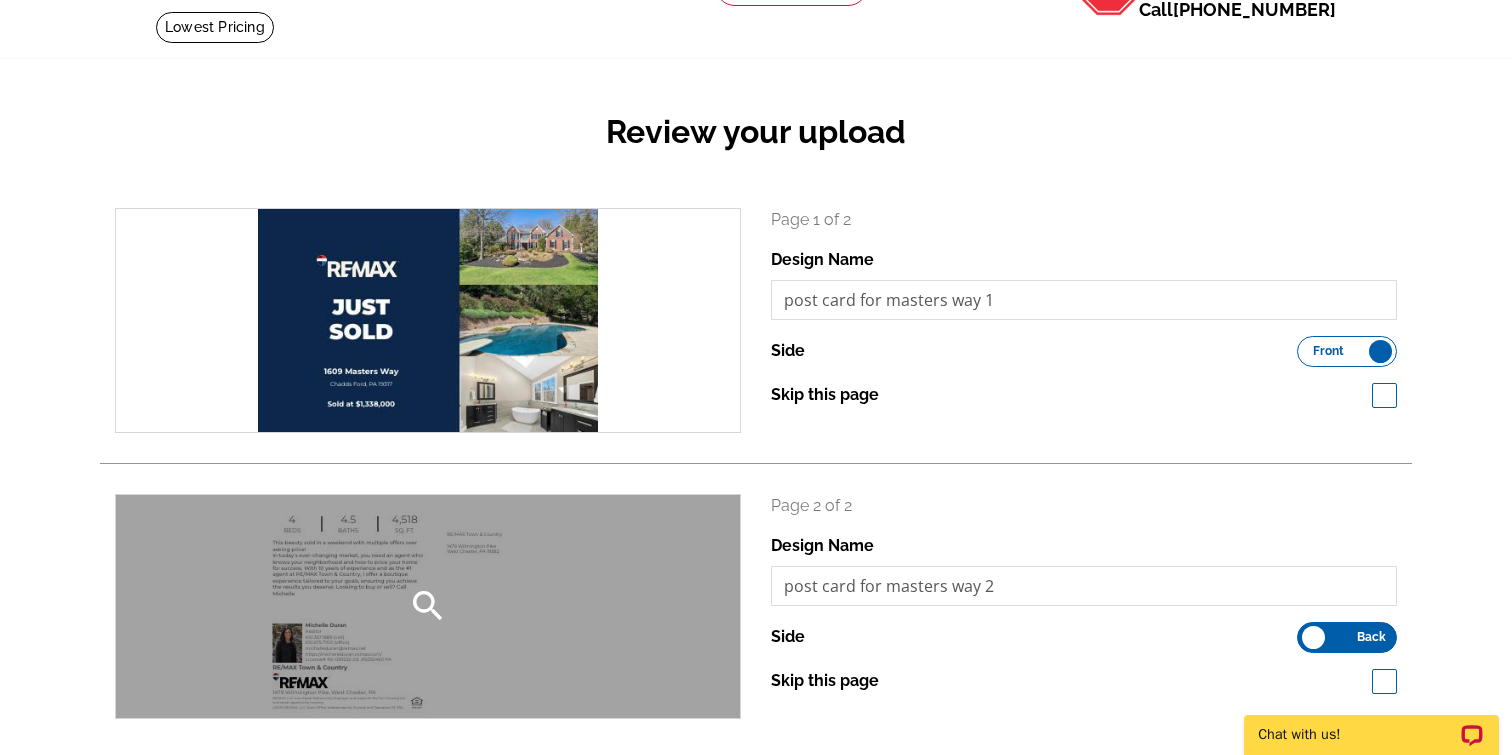 click on "search" at bounding box center (428, 606) 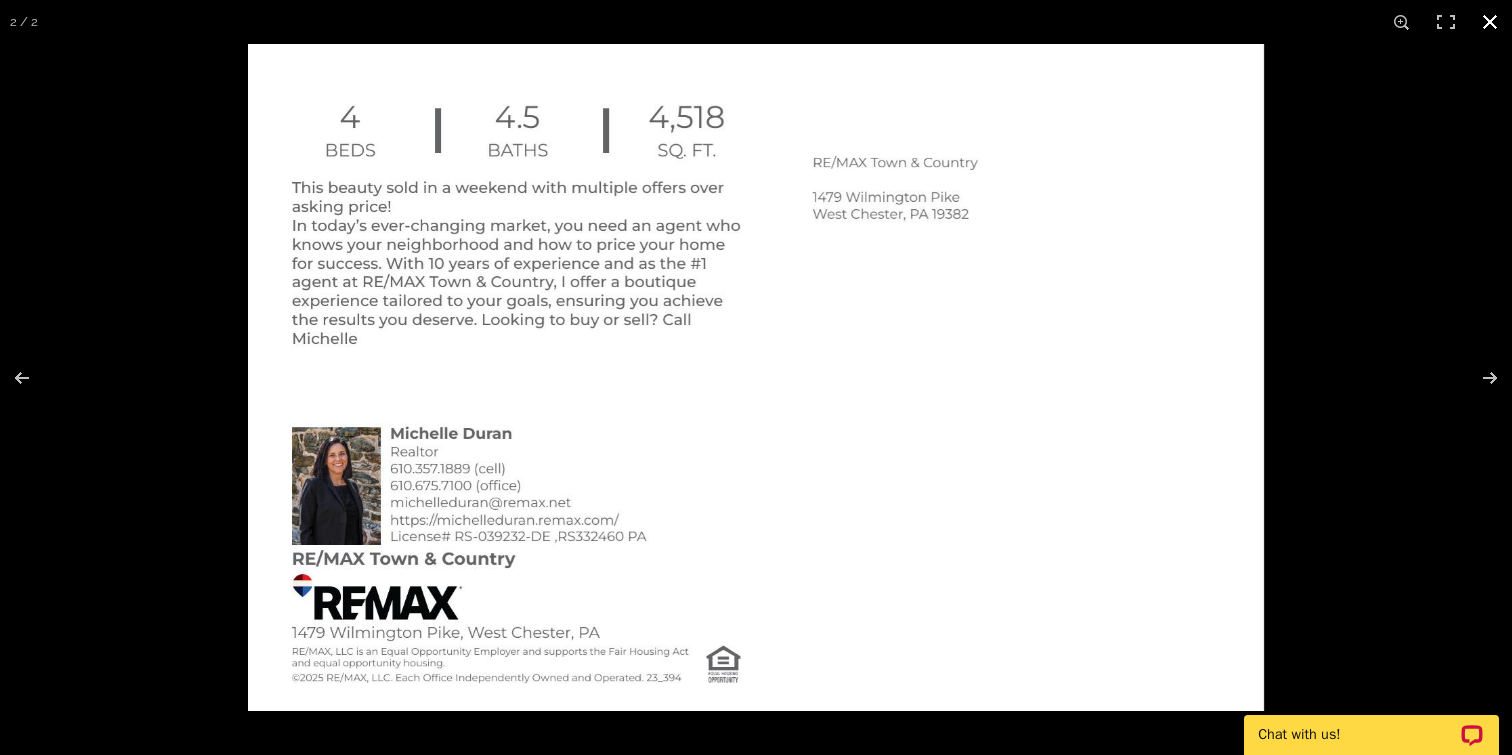 click at bounding box center (1004, 421) 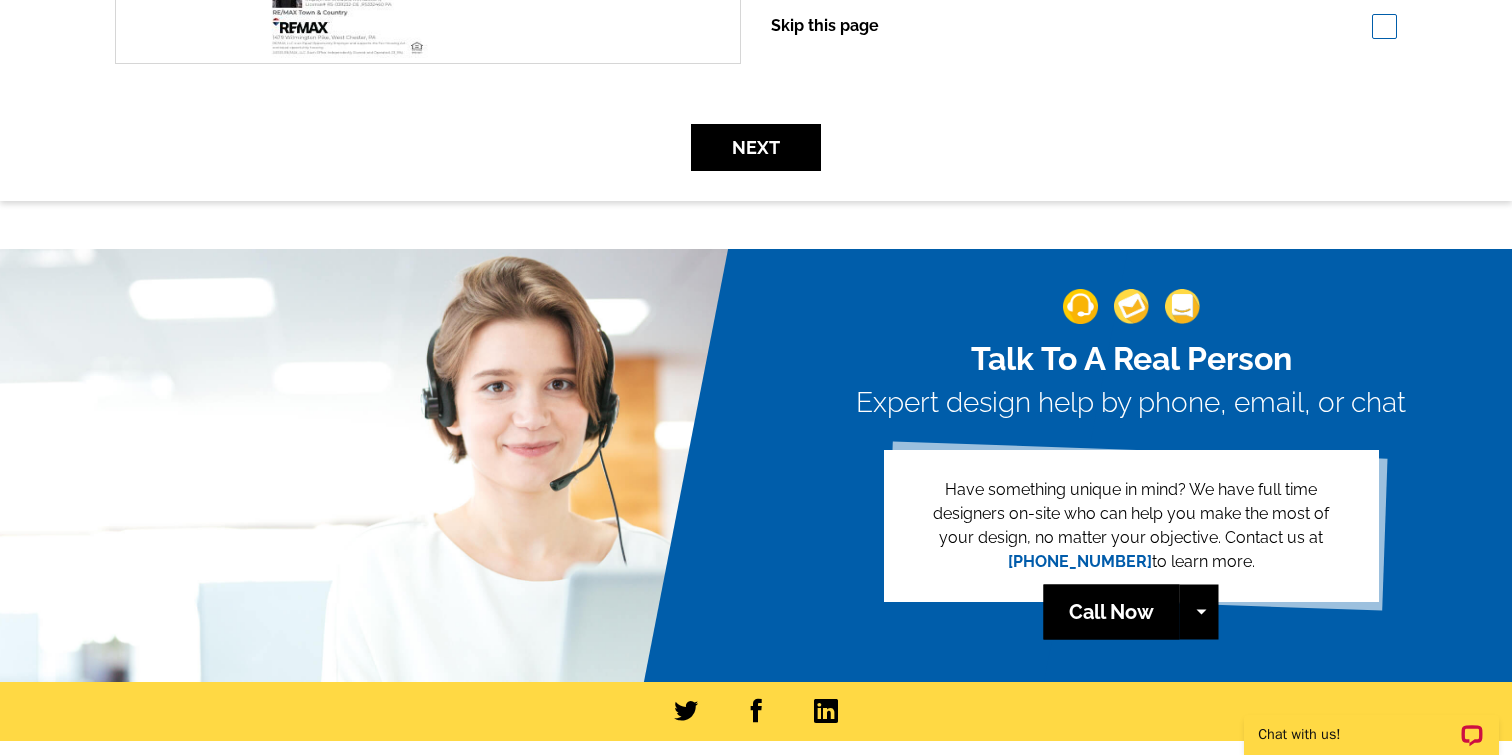 scroll, scrollTop: 786, scrollLeft: 0, axis: vertical 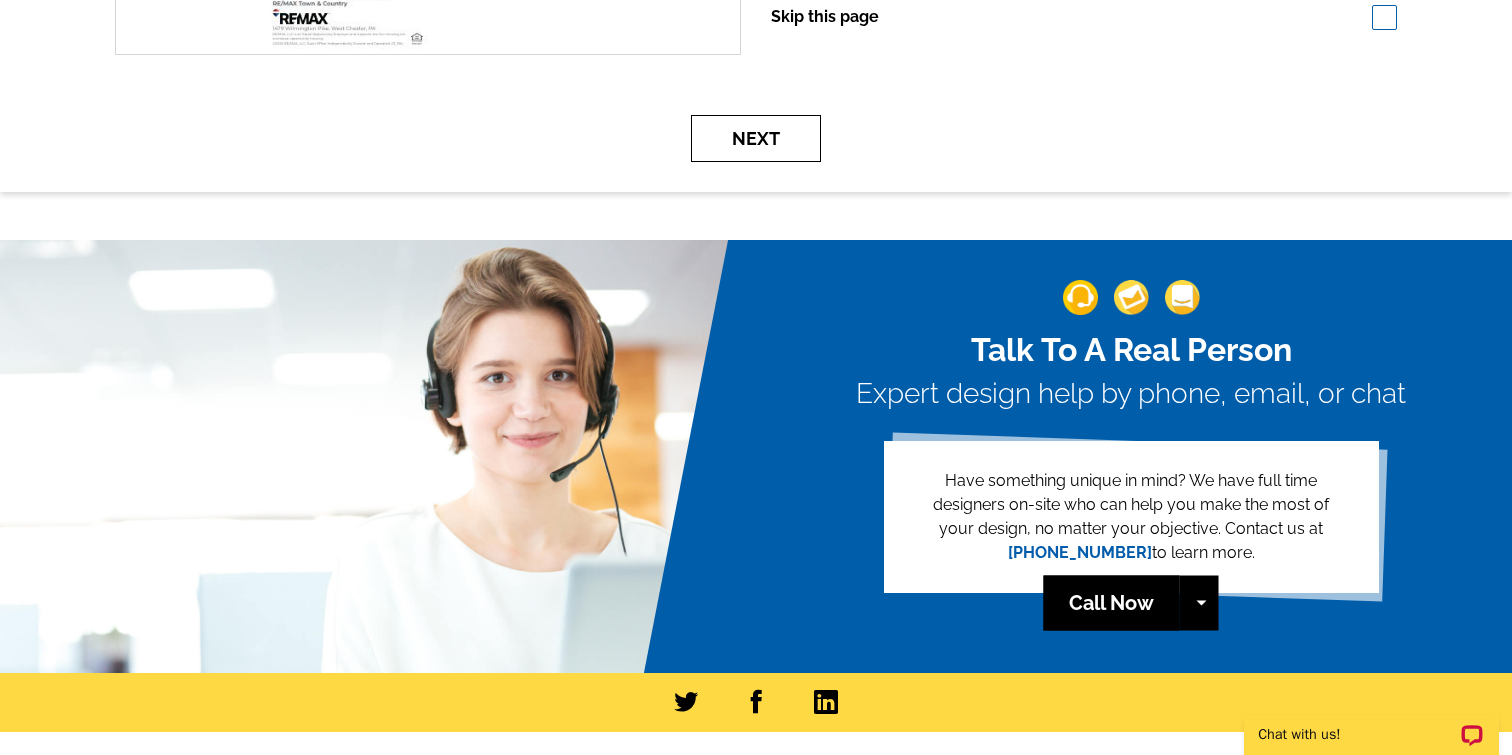 click on "Next" at bounding box center [756, 138] 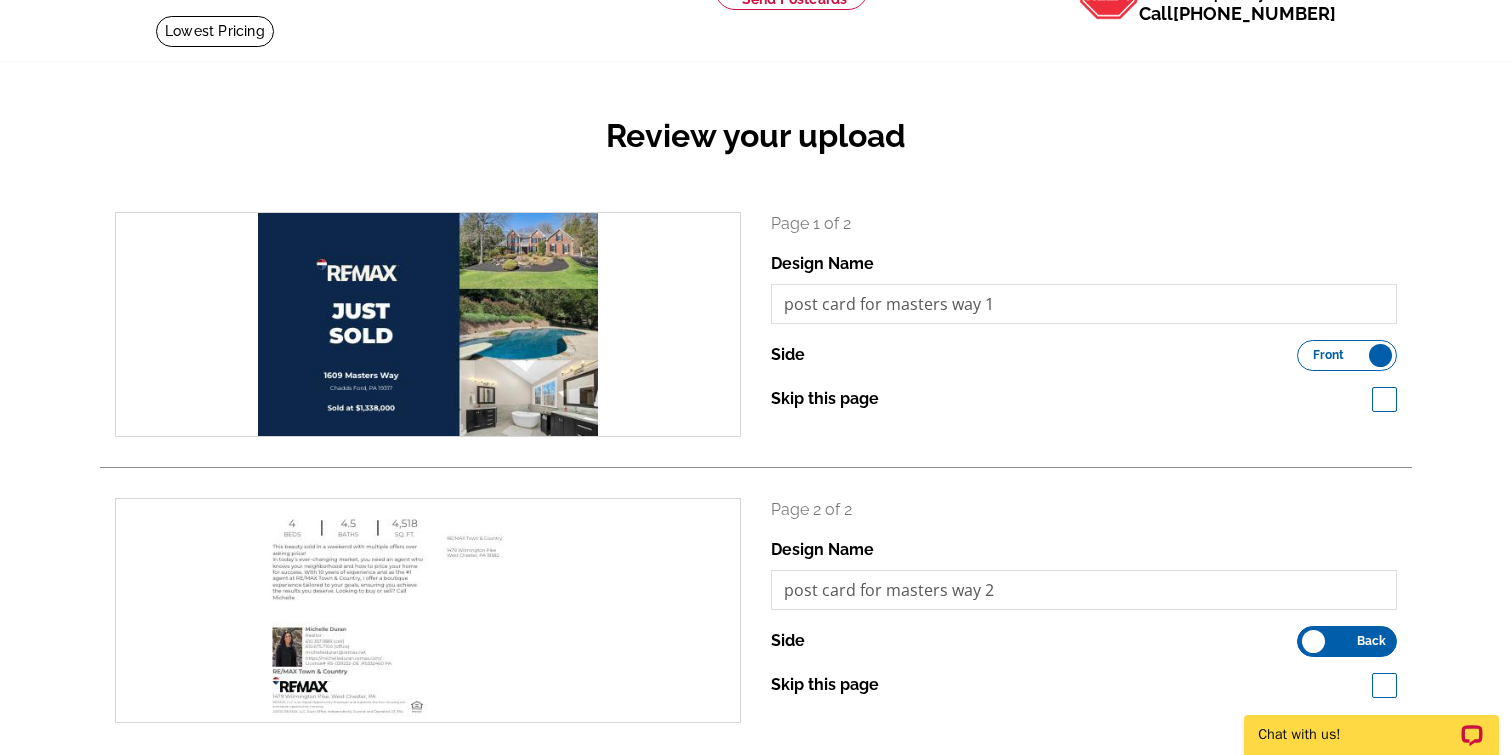 scroll, scrollTop: 0, scrollLeft: 0, axis: both 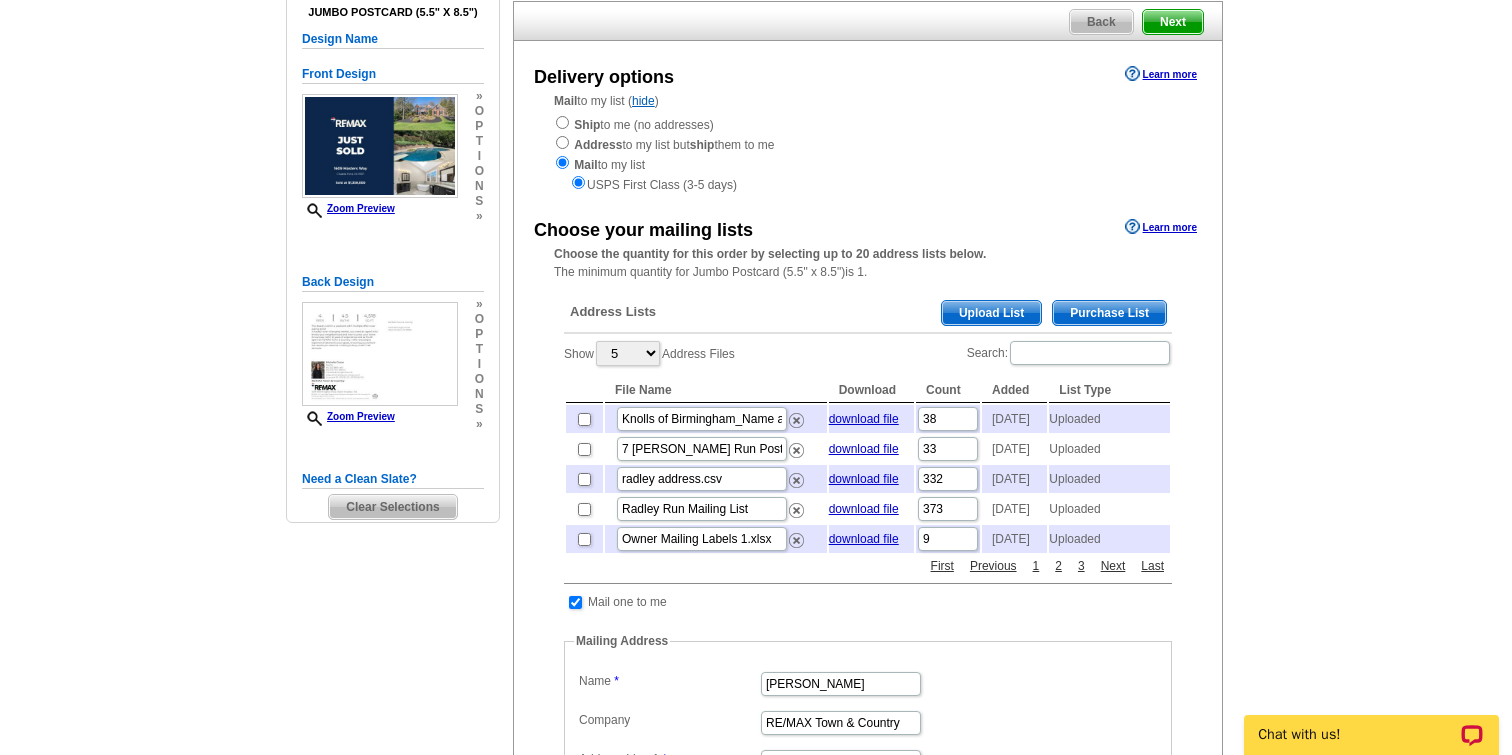 click on "Upload List" at bounding box center [991, 313] 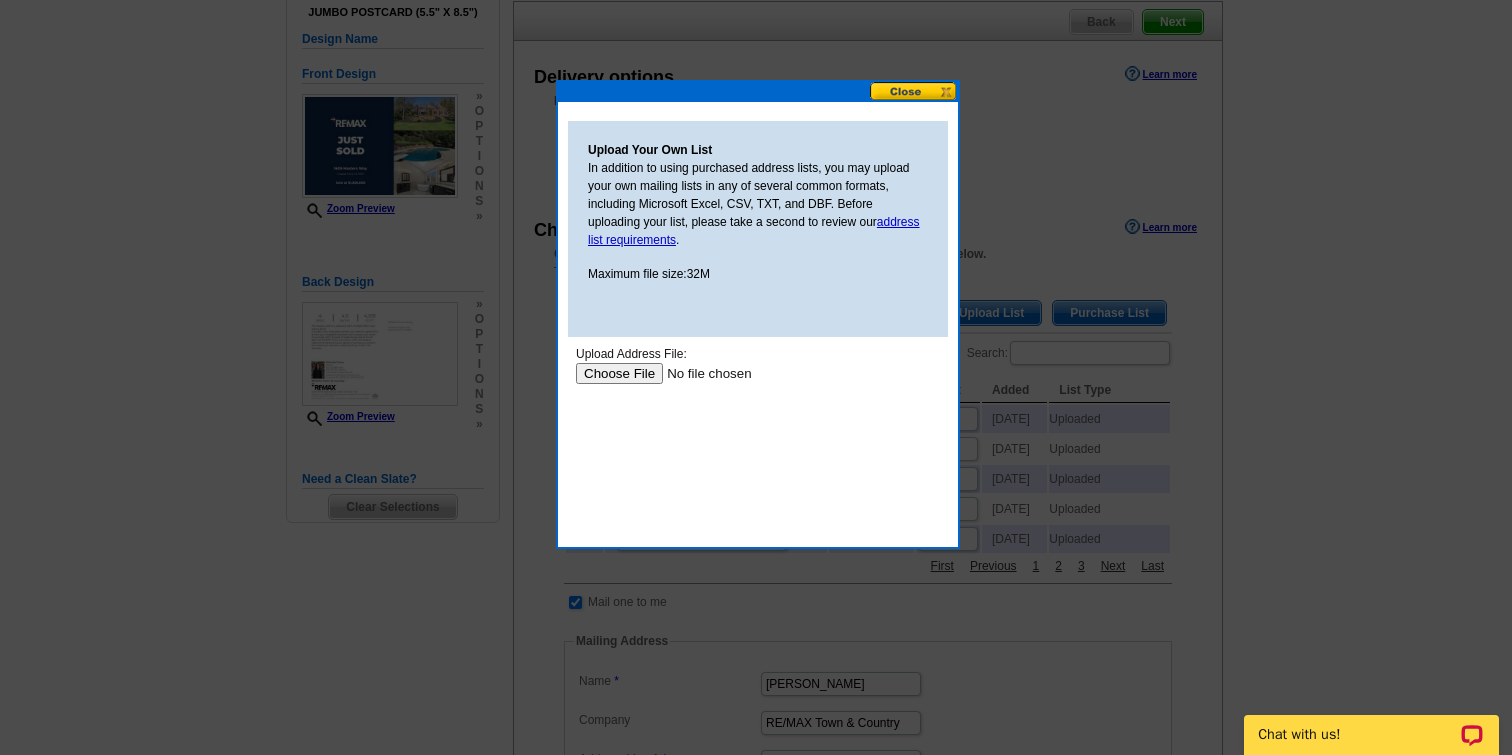 scroll, scrollTop: 0, scrollLeft: 0, axis: both 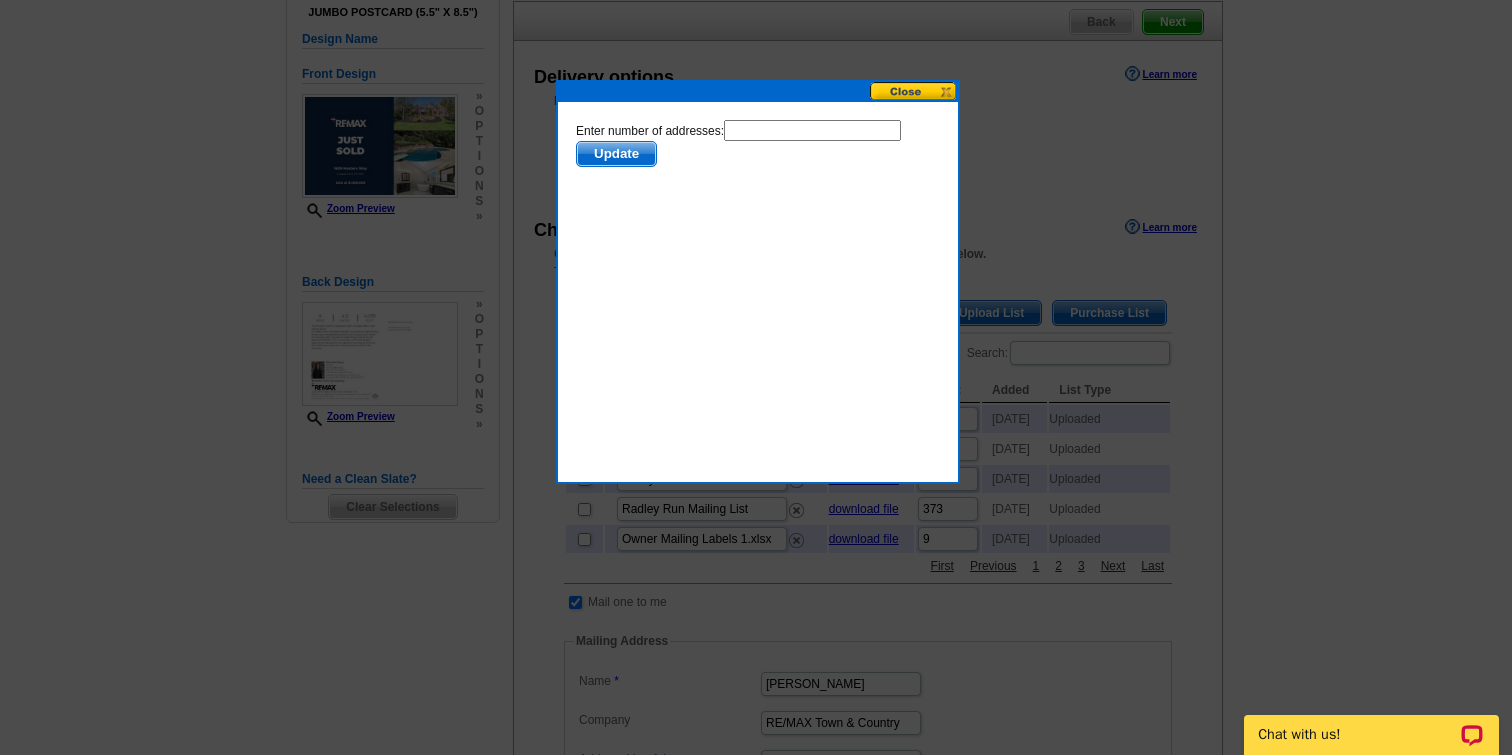 click at bounding box center [812, 130] 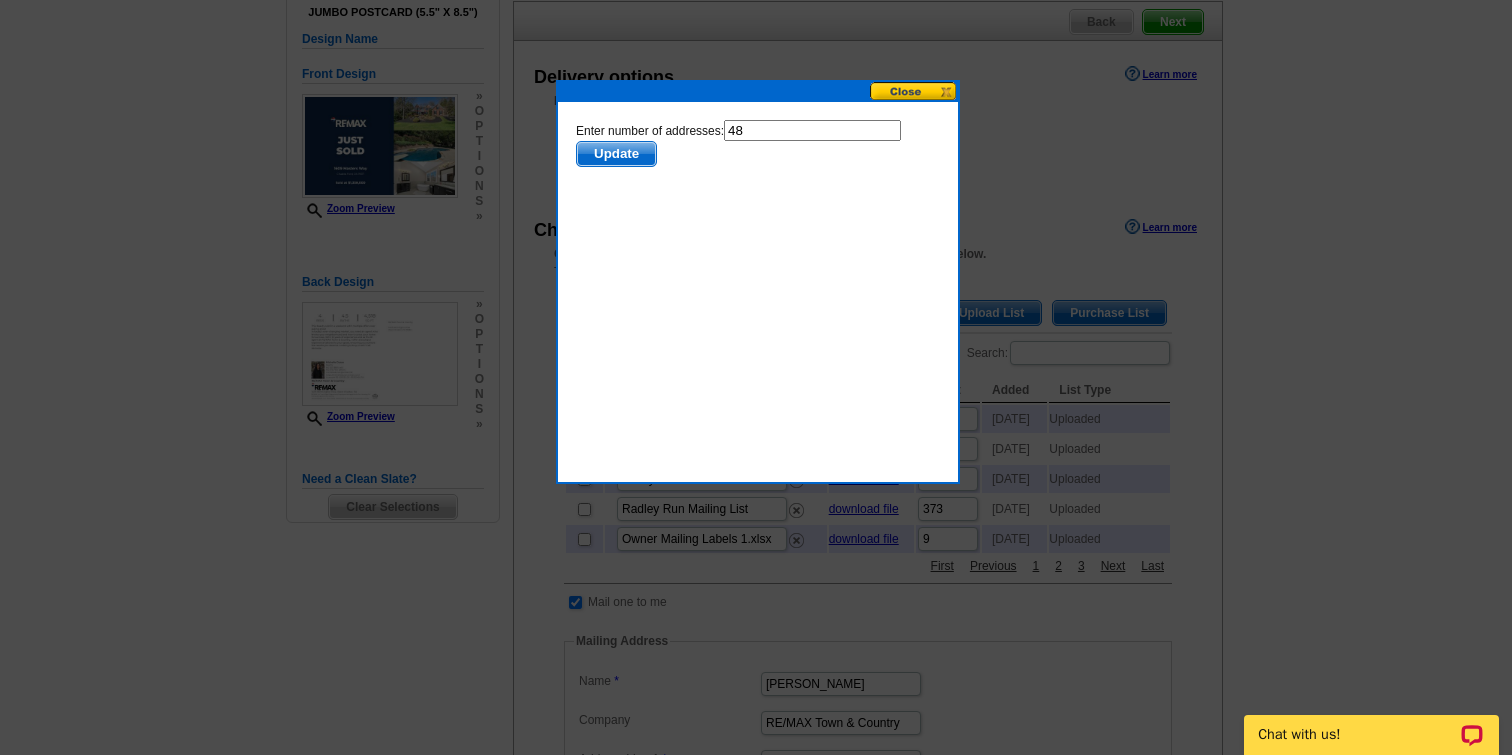 type on "48" 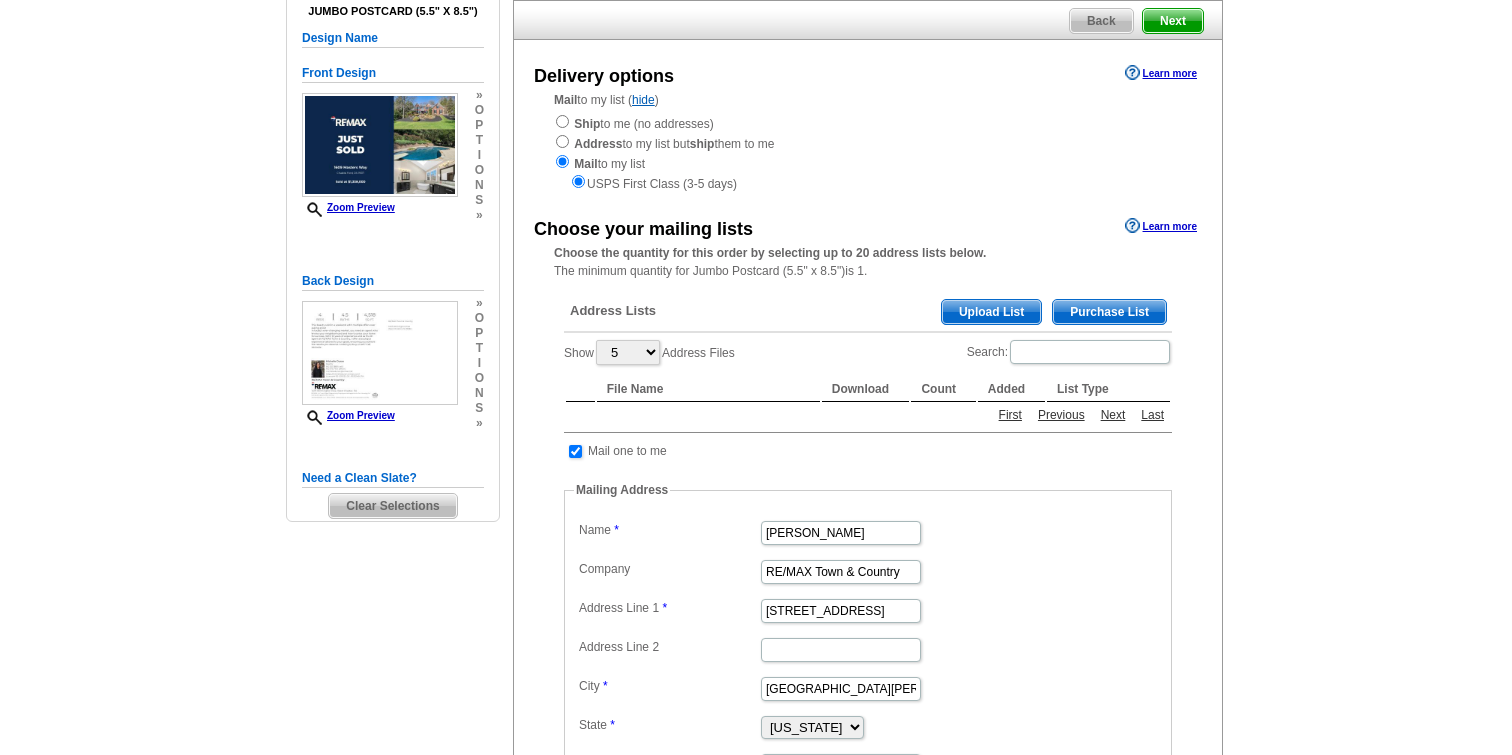 scroll, scrollTop: 179, scrollLeft: 0, axis: vertical 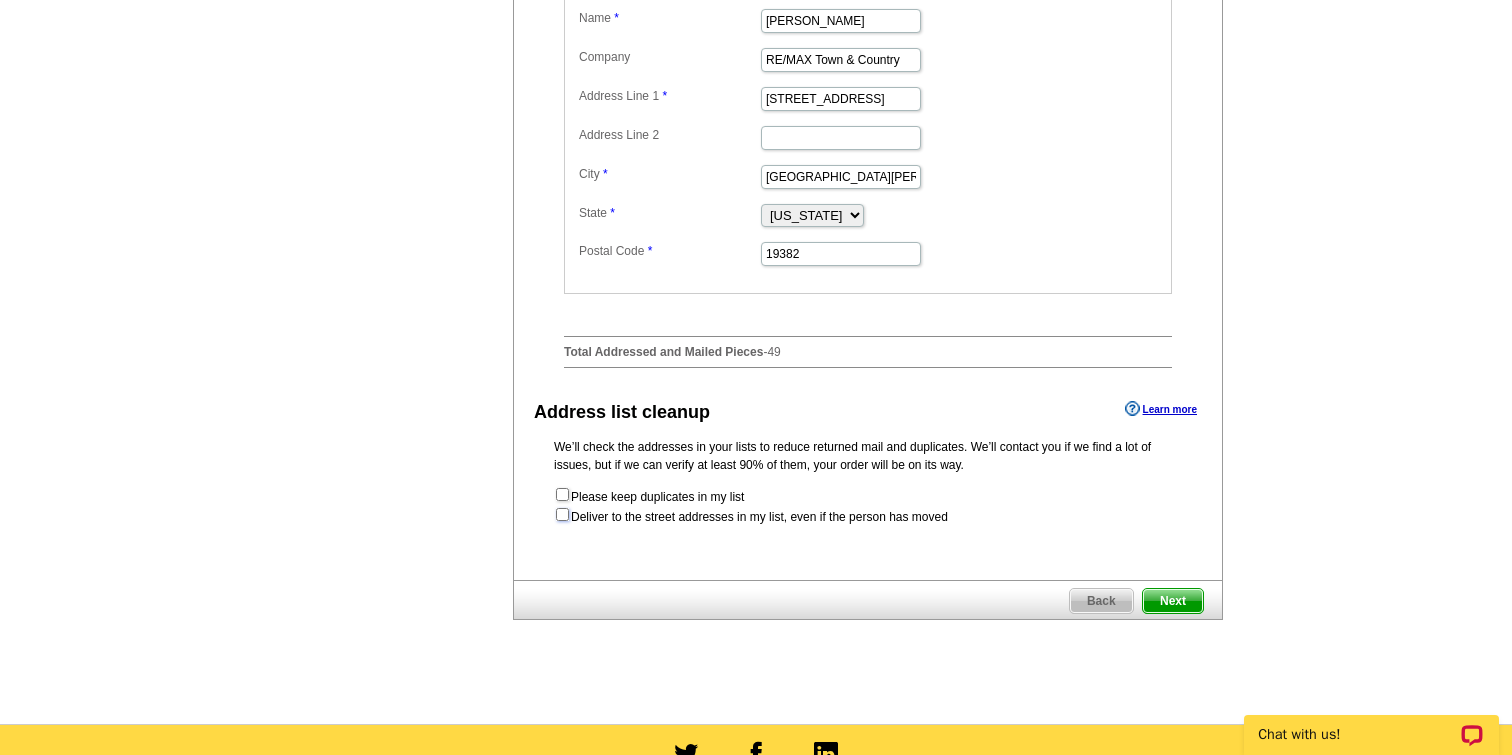 click at bounding box center (562, 514) 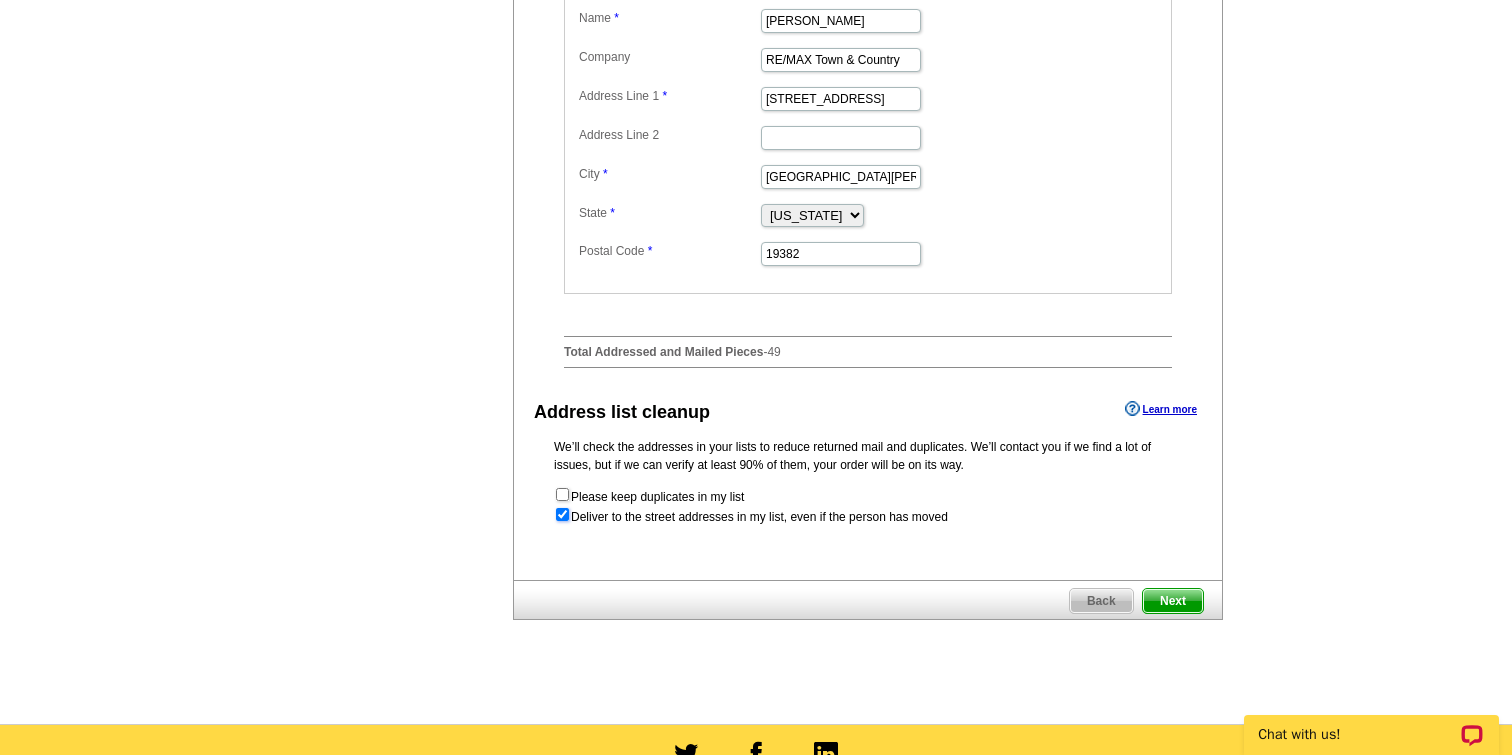 radio on "true" 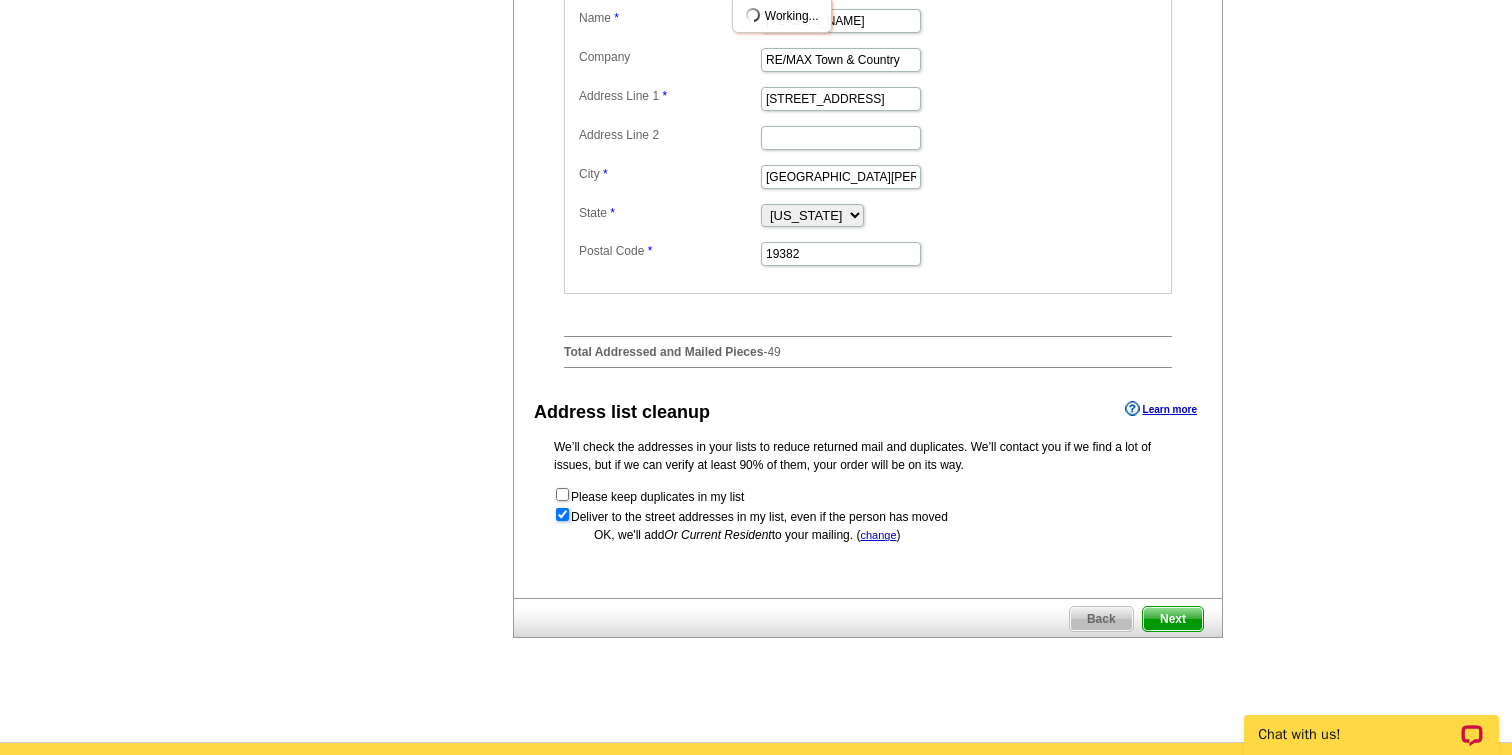 scroll, scrollTop: 0, scrollLeft: 0, axis: both 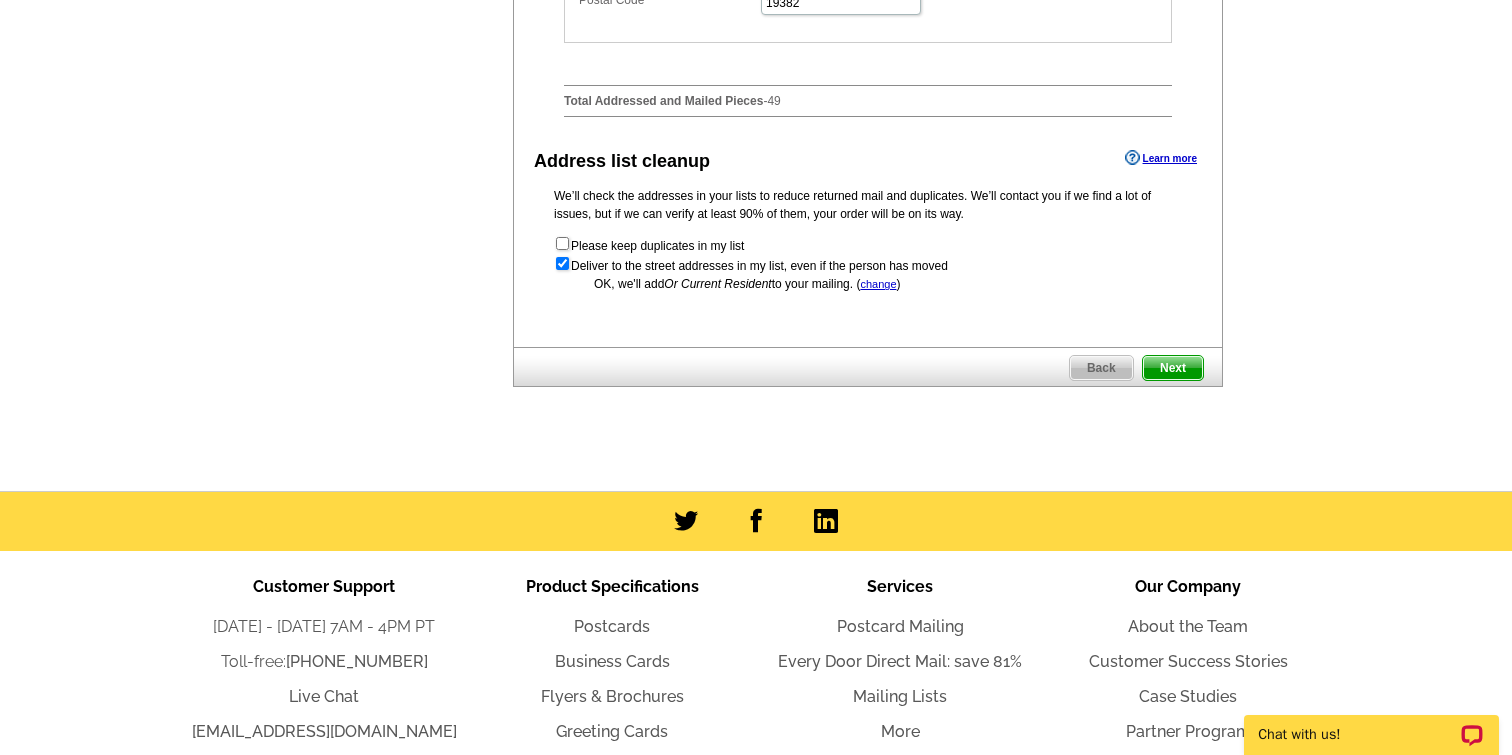 click on "Next" at bounding box center (1173, 368) 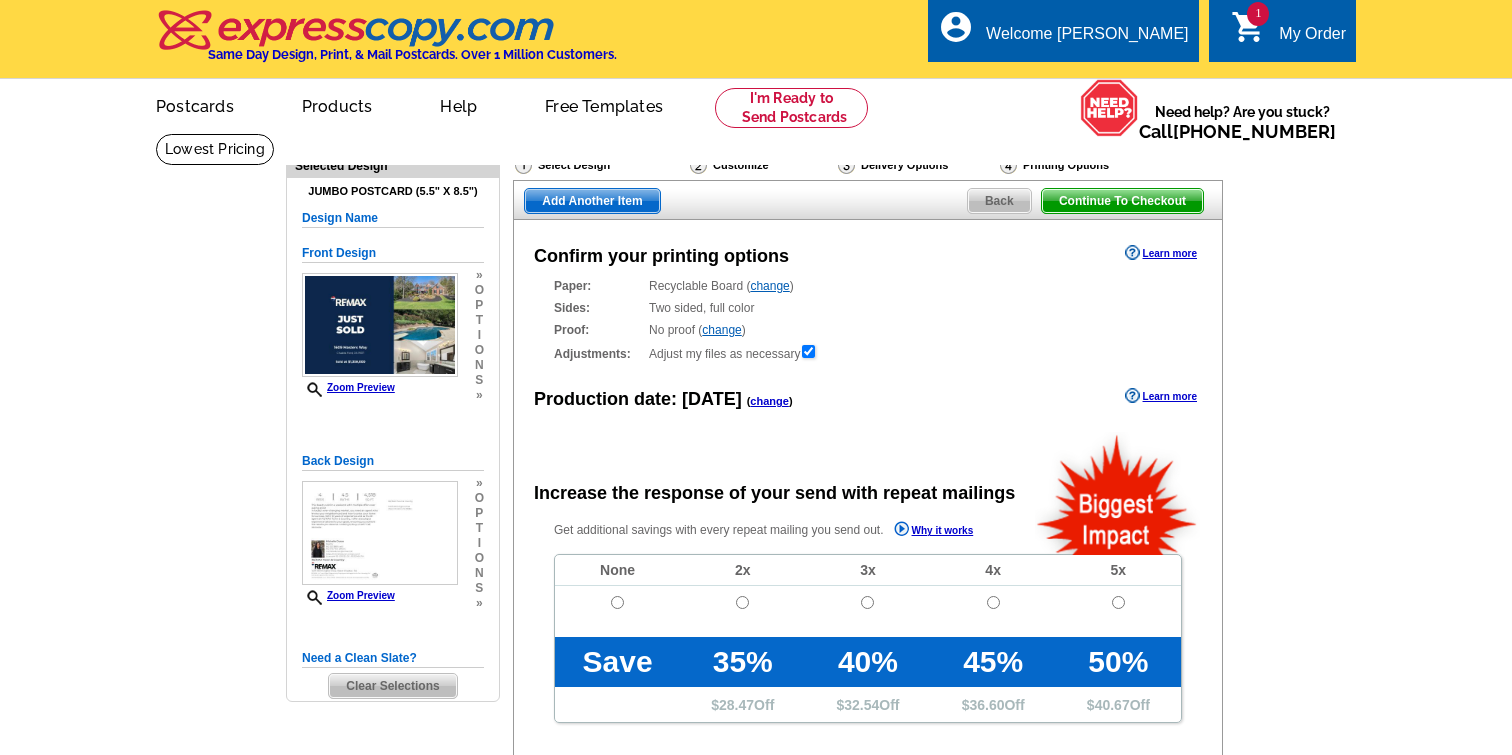 scroll, scrollTop: 0, scrollLeft: 0, axis: both 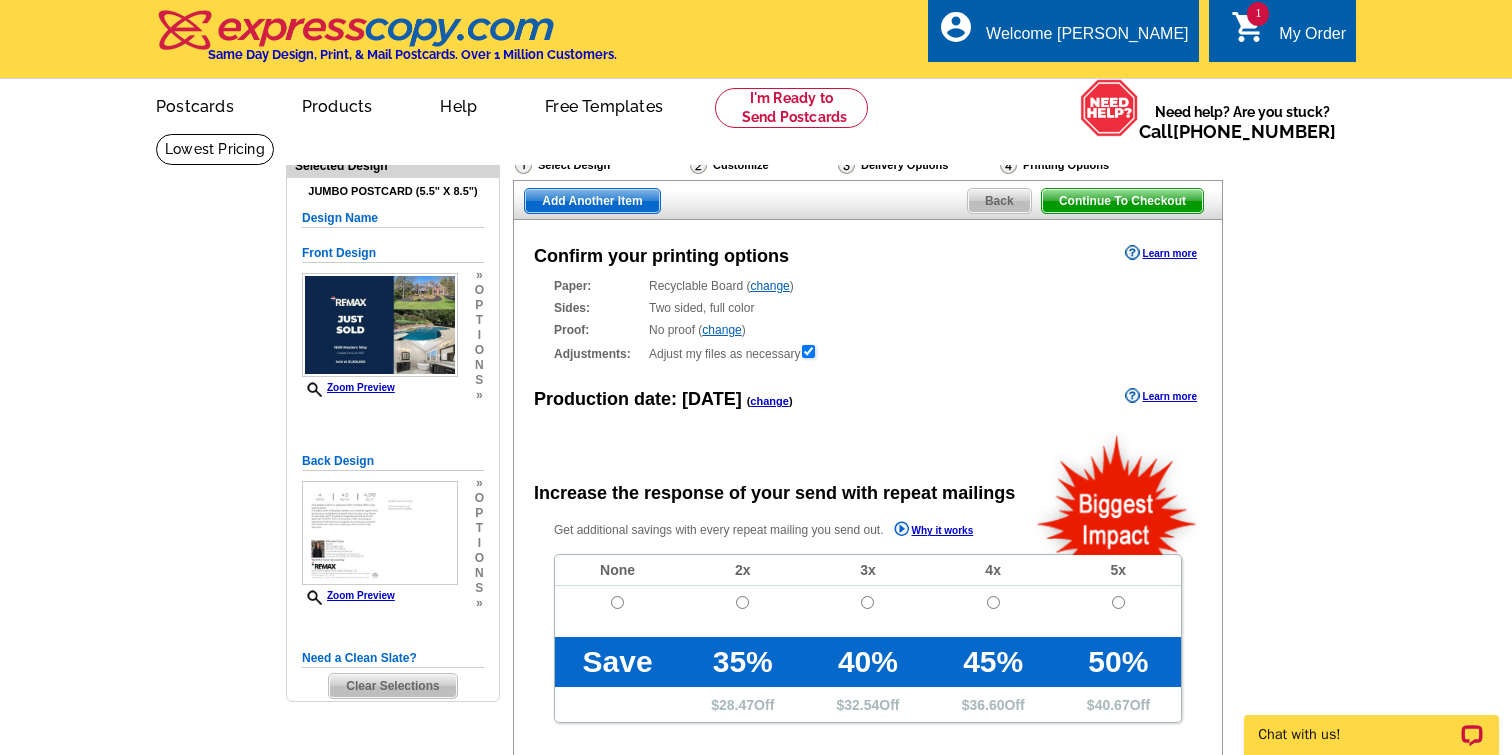 radio on "false" 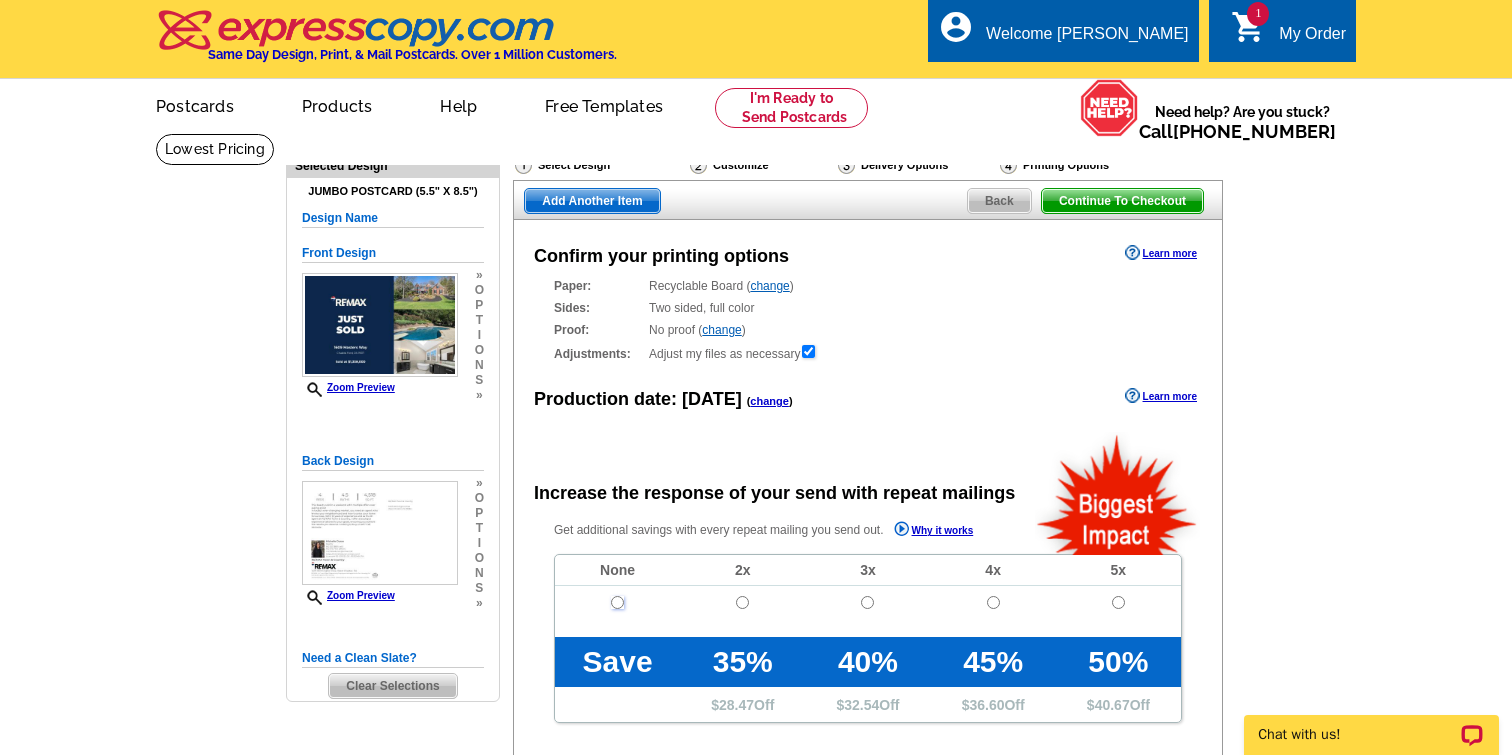 click at bounding box center [617, 602] 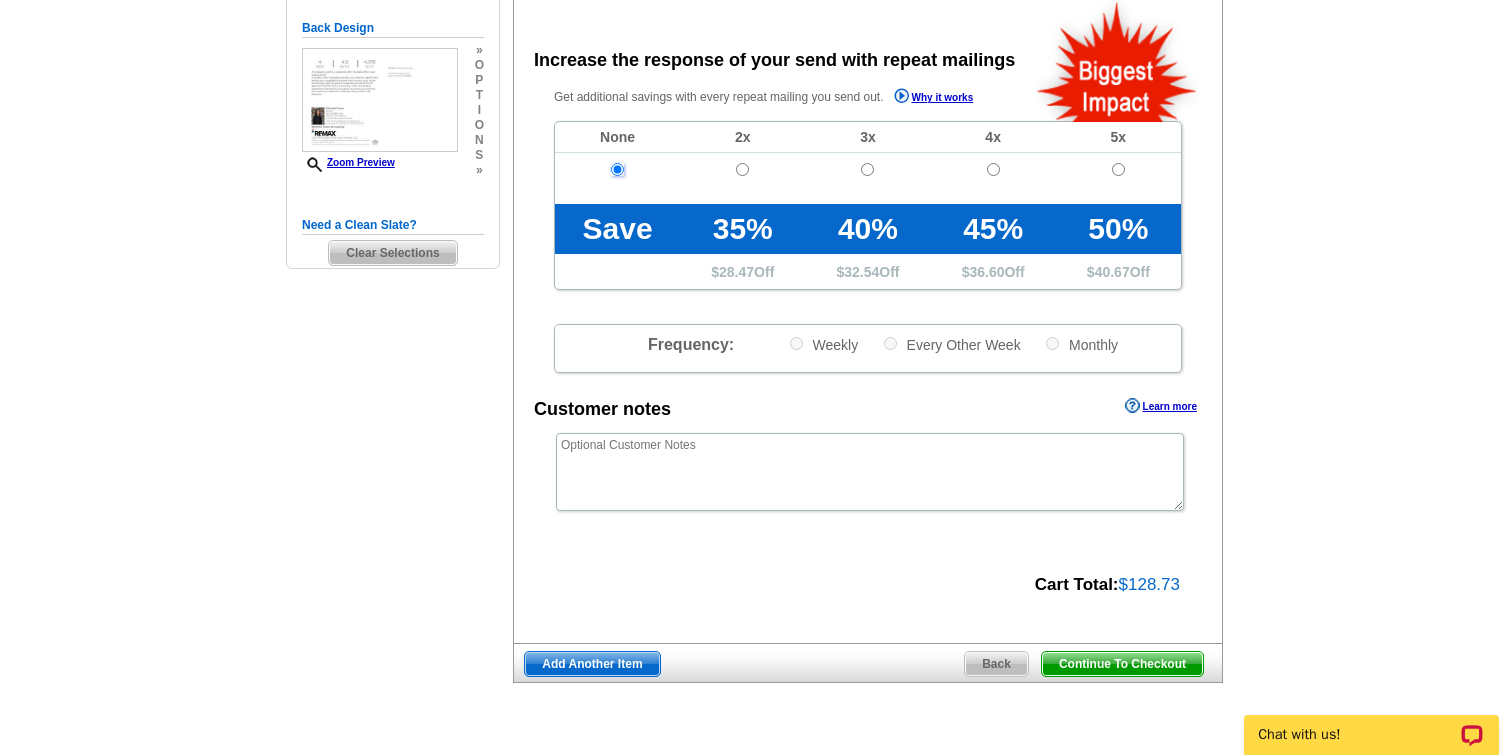 scroll, scrollTop: 435, scrollLeft: 0, axis: vertical 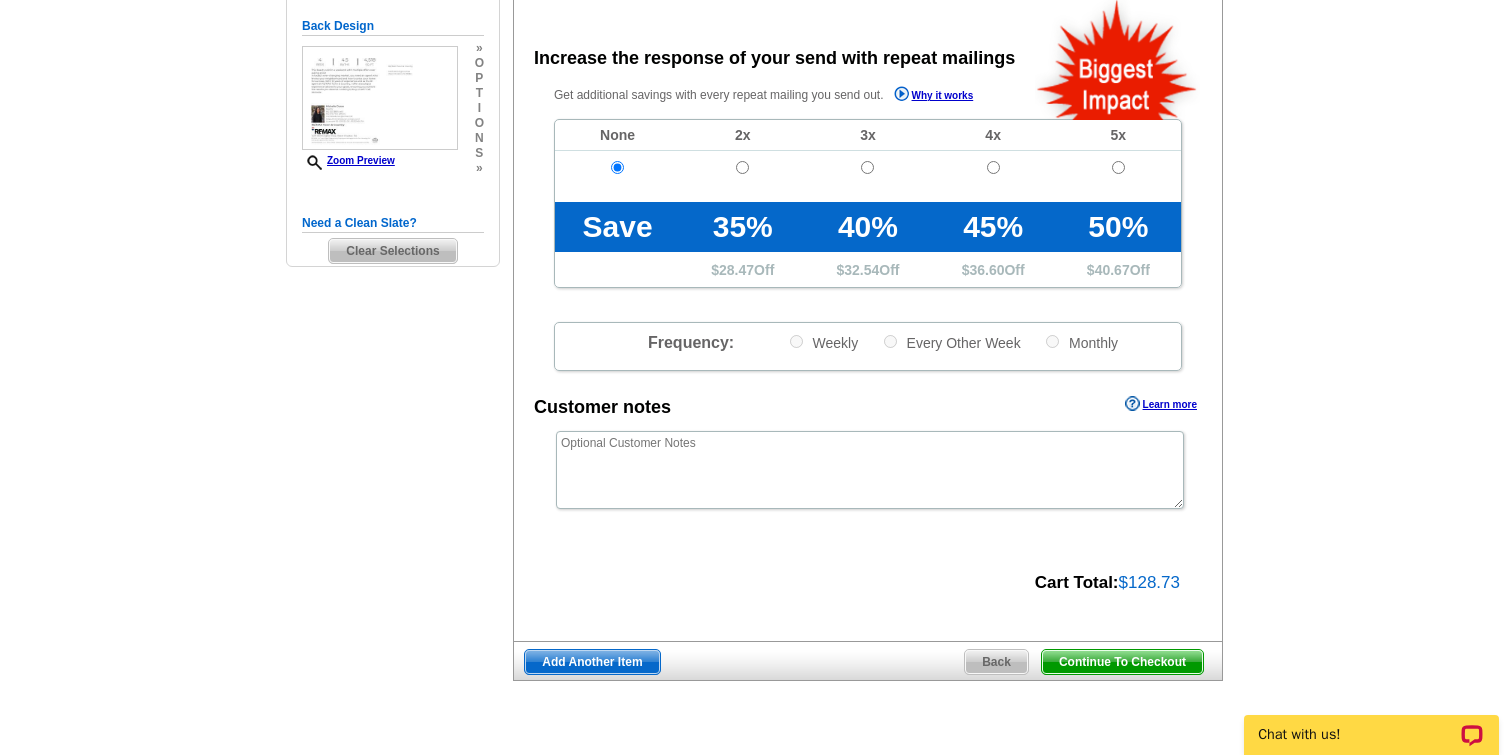 click on "Continue To Checkout" at bounding box center (1122, 662) 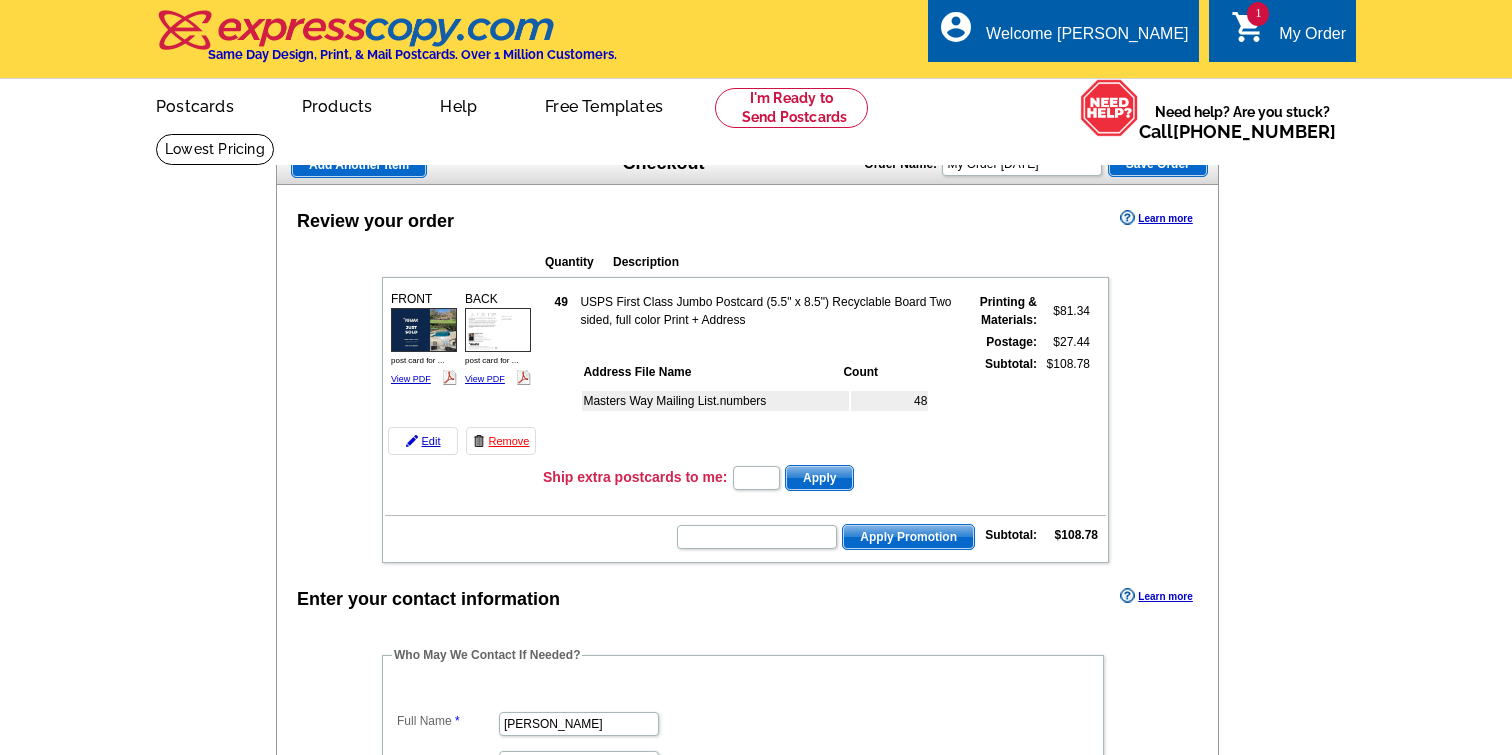 scroll, scrollTop: 0, scrollLeft: 0, axis: both 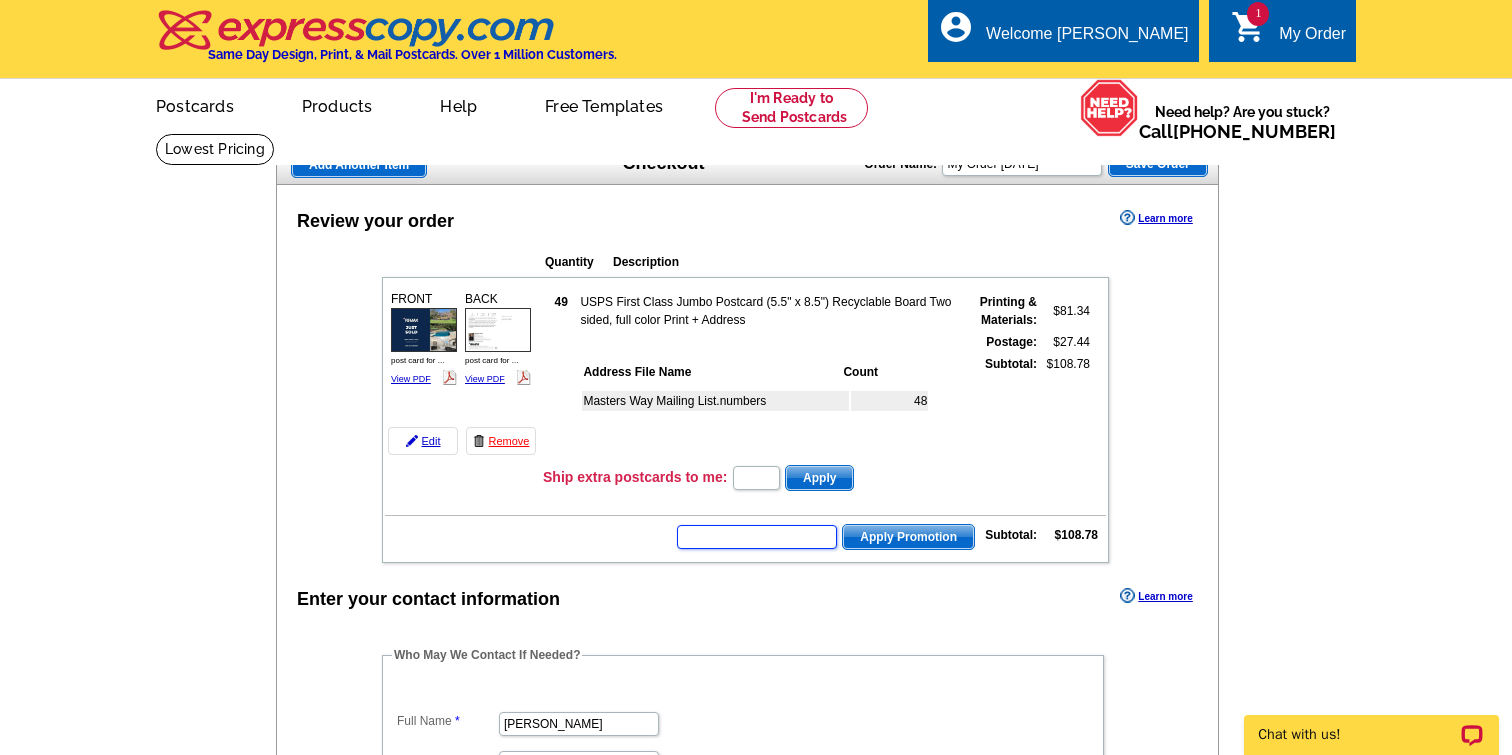 click at bounding box center [757, 537] 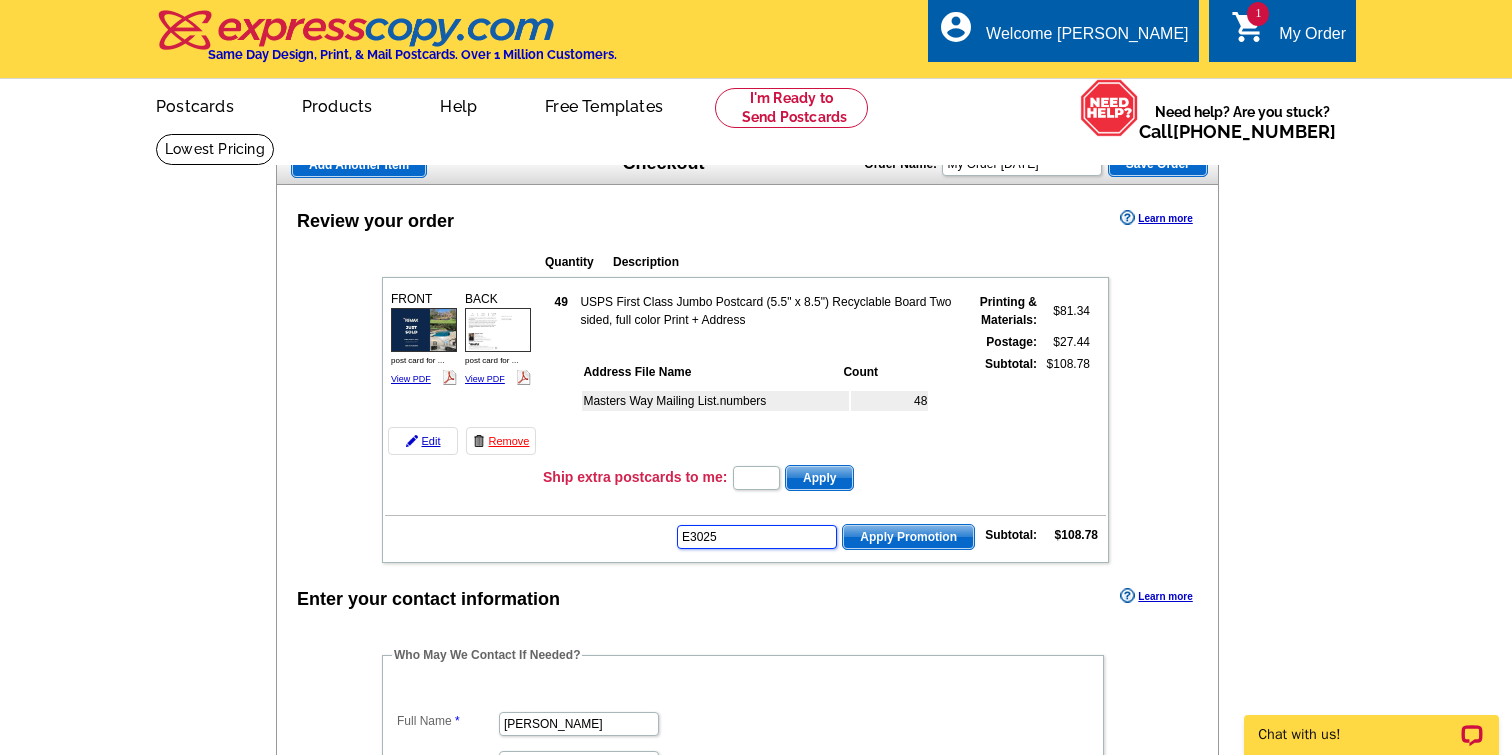 type on "E3025" 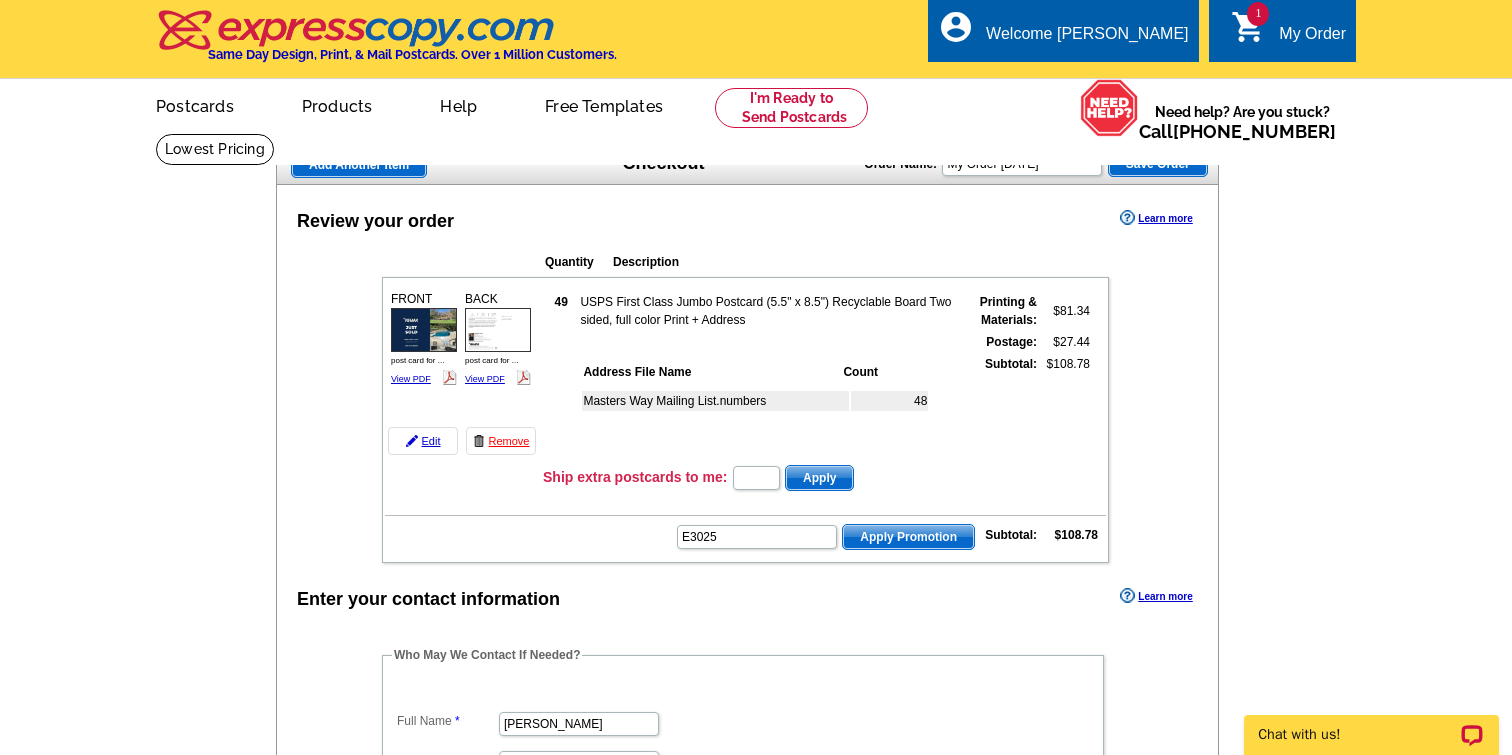 click on "Apply Promotion" at bounding box center [908, 537] 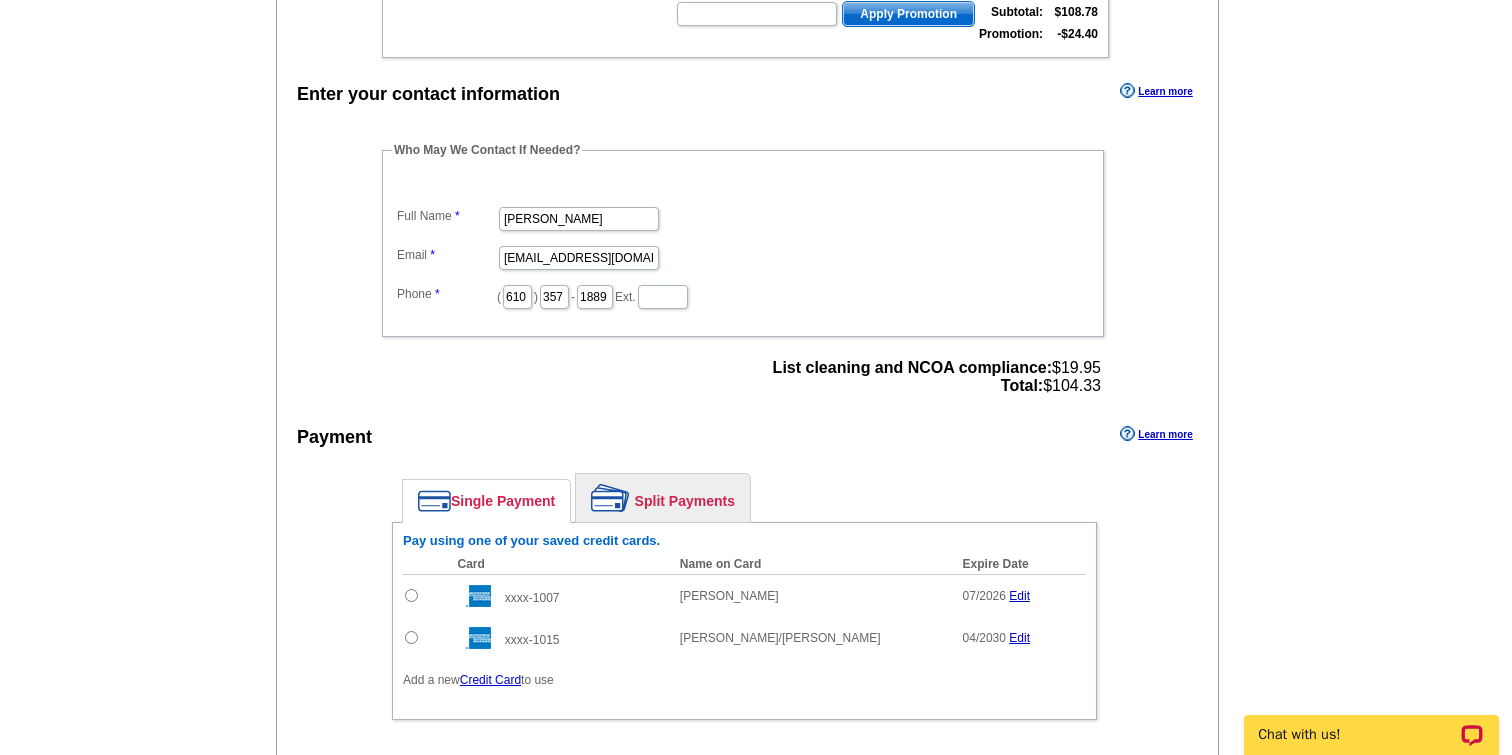 scroll, scrollTop: 571, scrollLeft: 0, axis: vertical 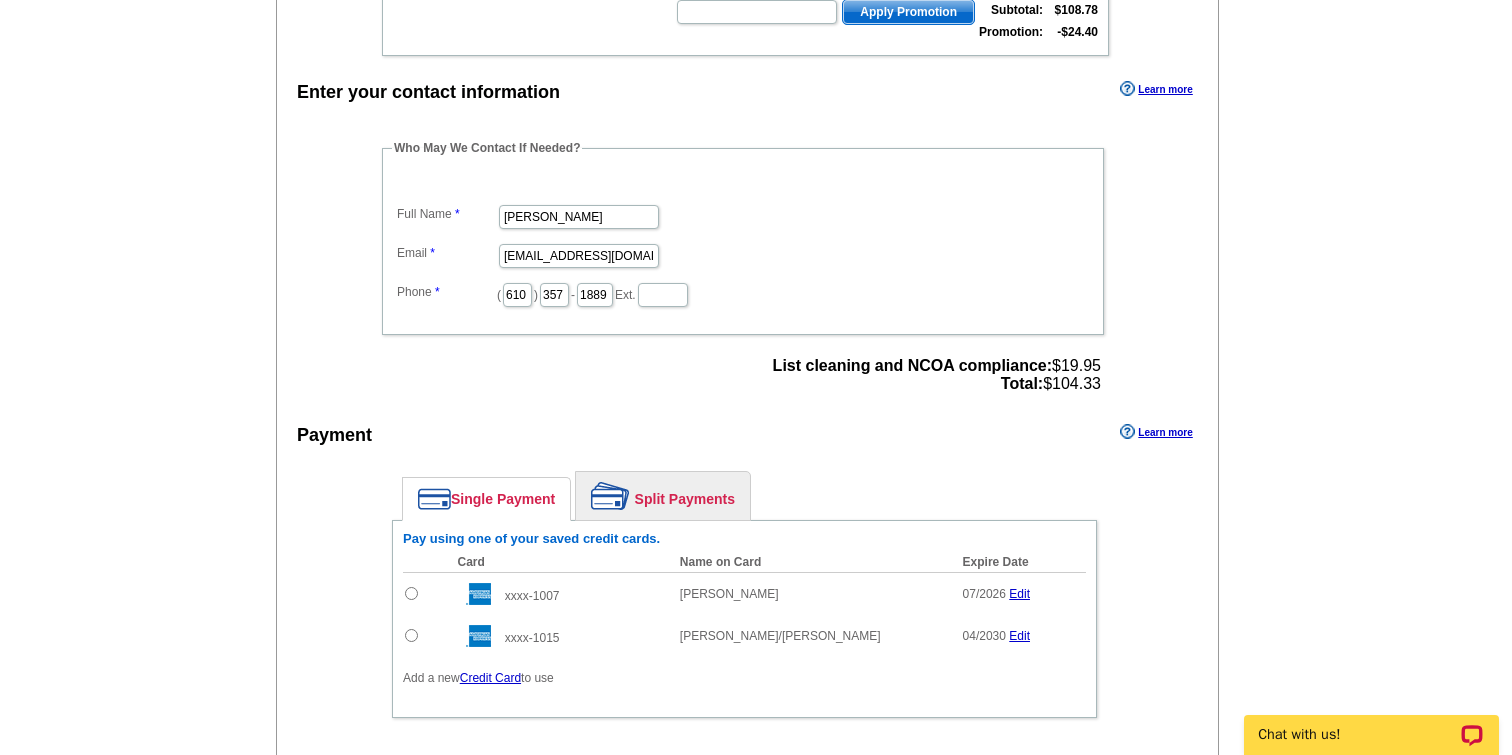 click at bounding box center [411, 635] 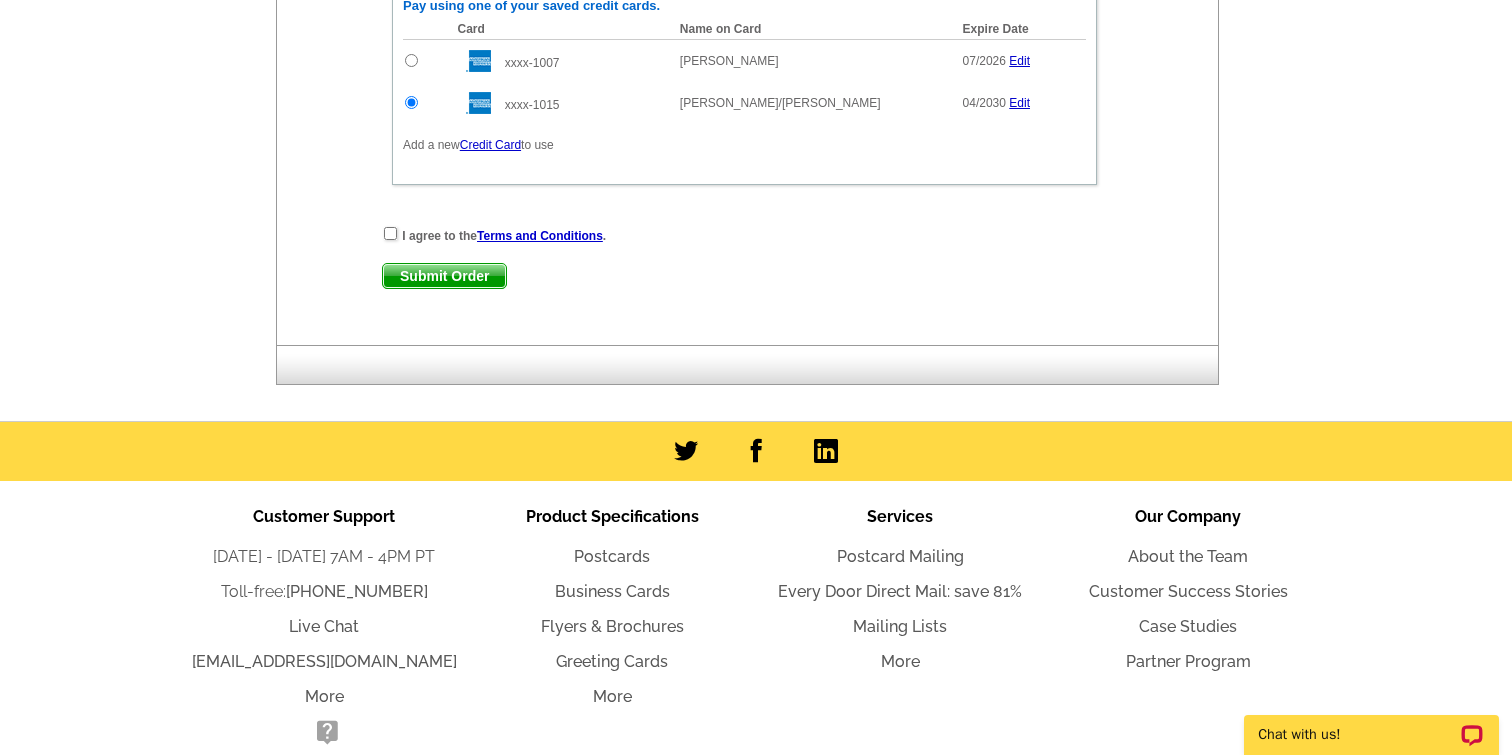 scroll, scrollTop: 1092, scrollLeft: 0, axis: vertical 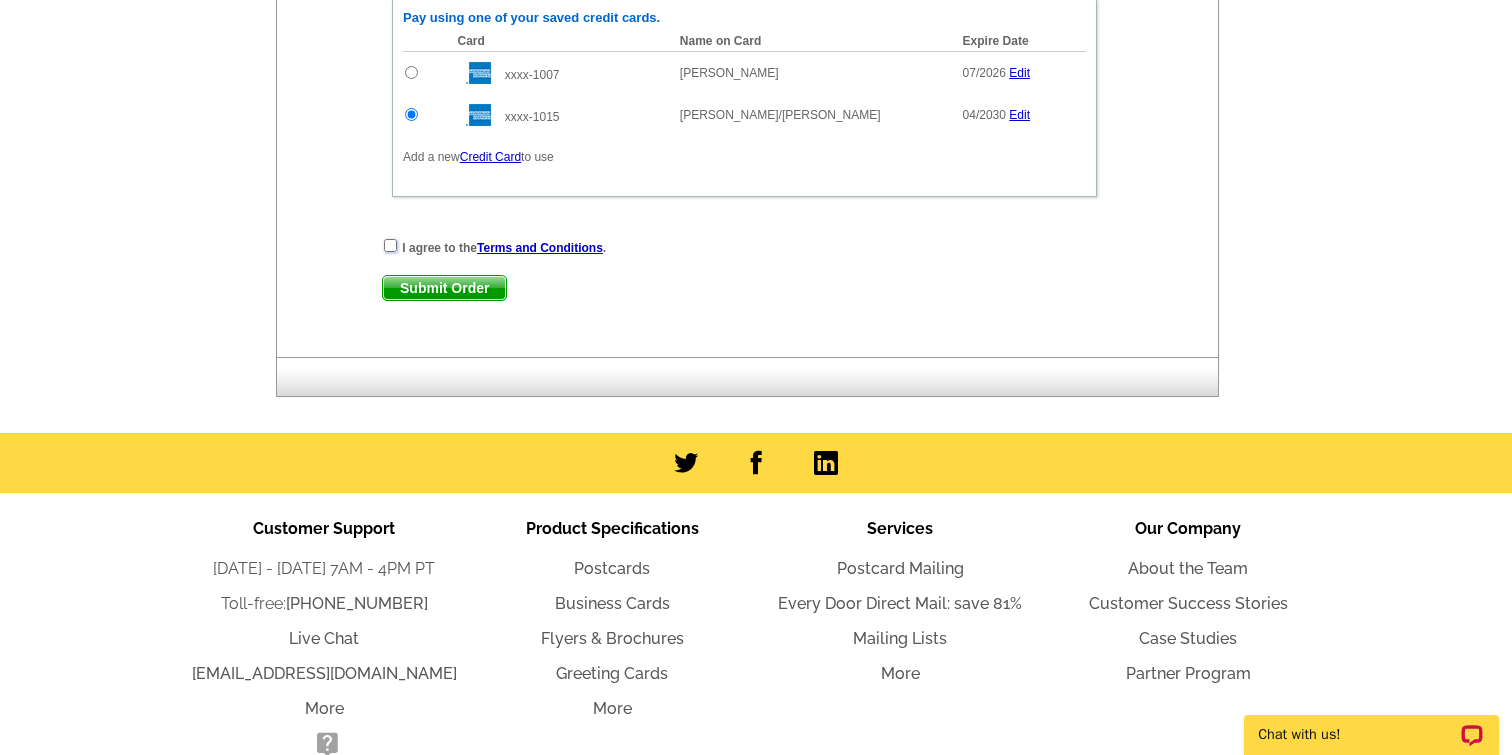 click at bounding box center (390, 245) 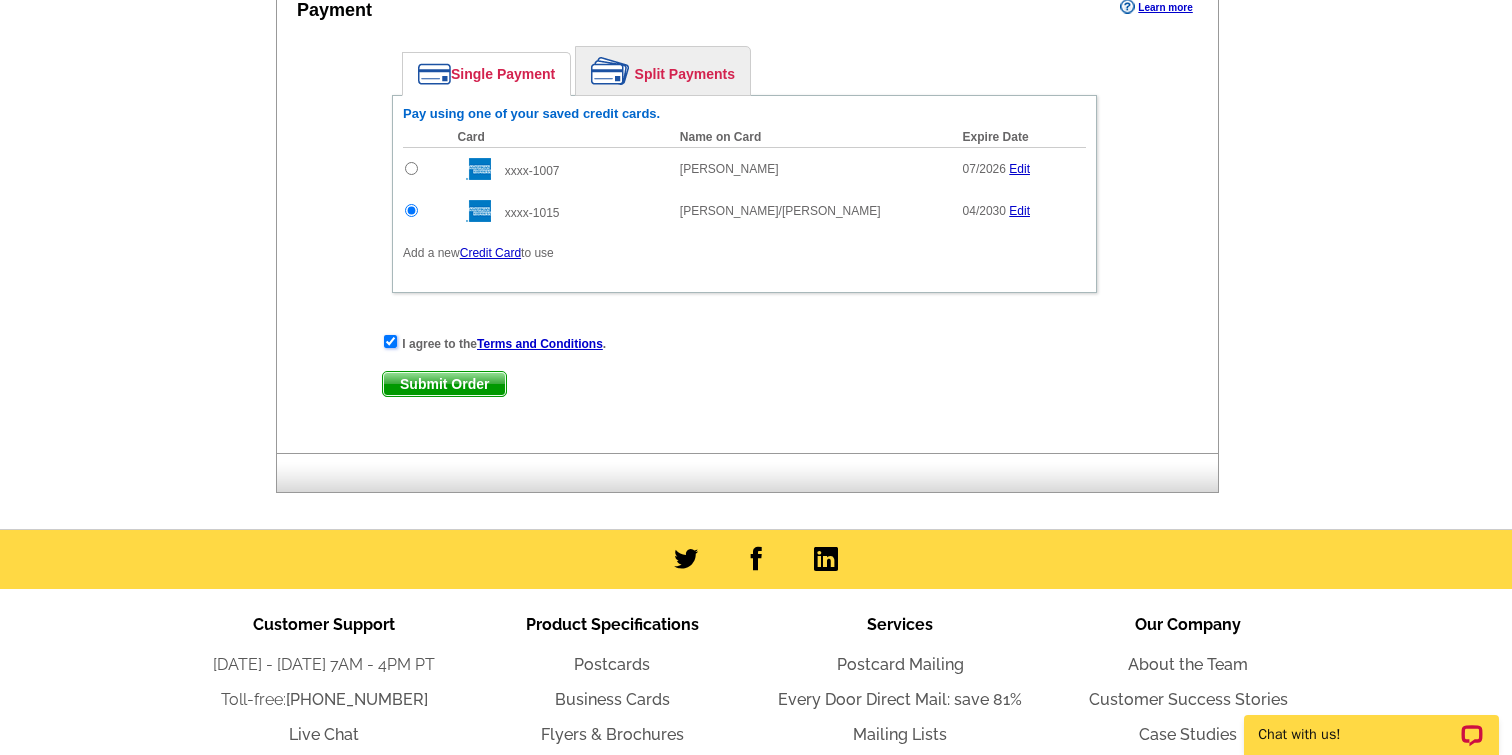 scroll, scrollTop: 990, scrollLeft: 0, axis: vertical 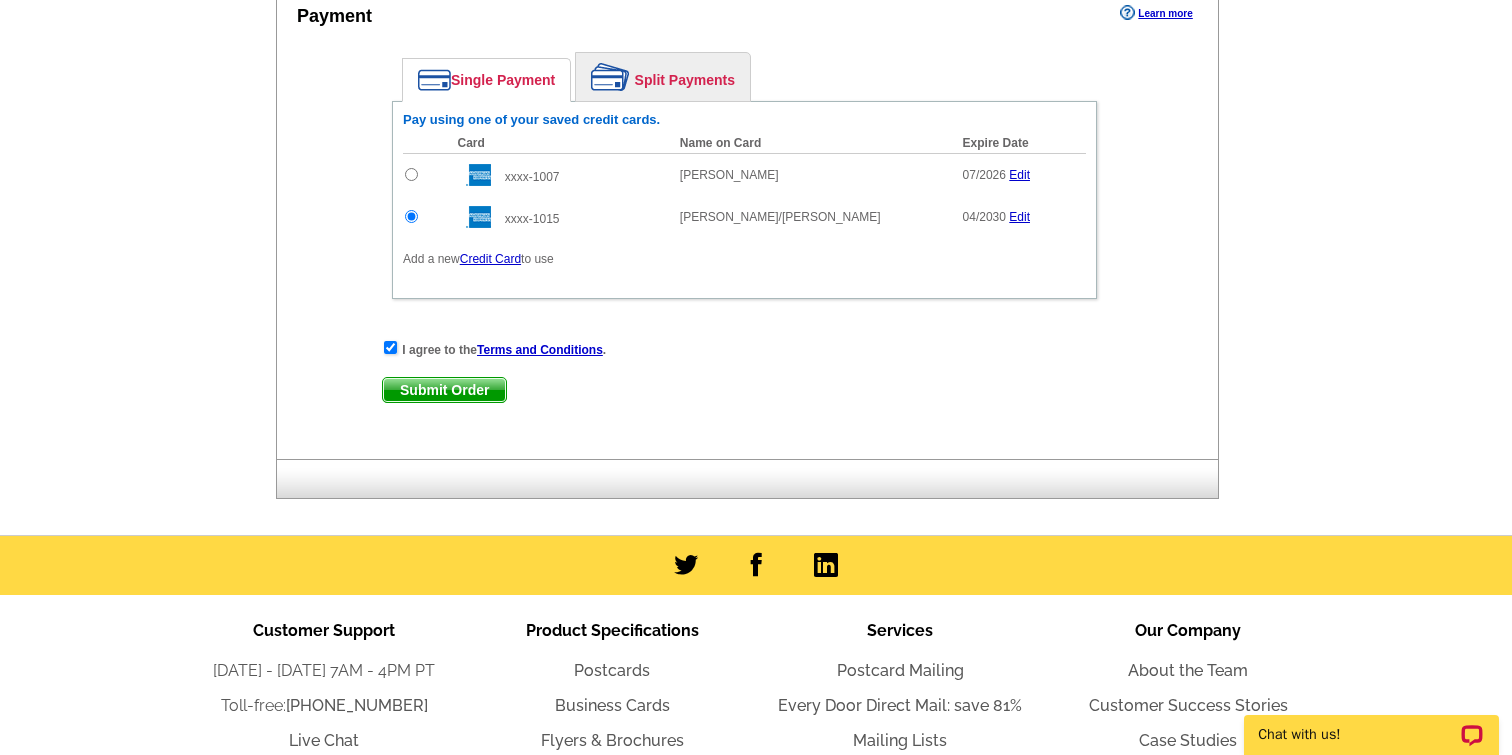 click on "Submit Order" at bounding box center [444, 390] 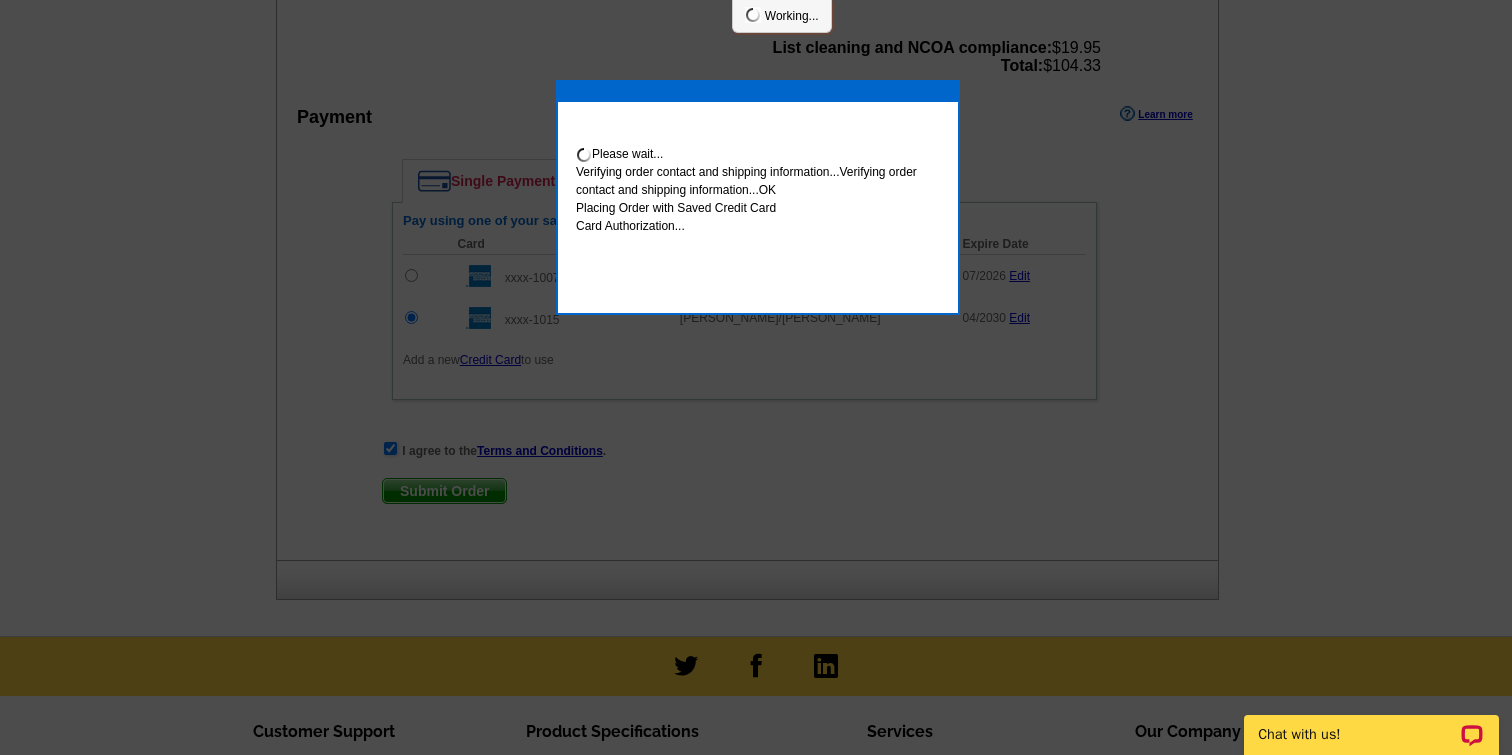 scroll, scrollTop: 1091, scrollLeft: 0, axis: vertical 